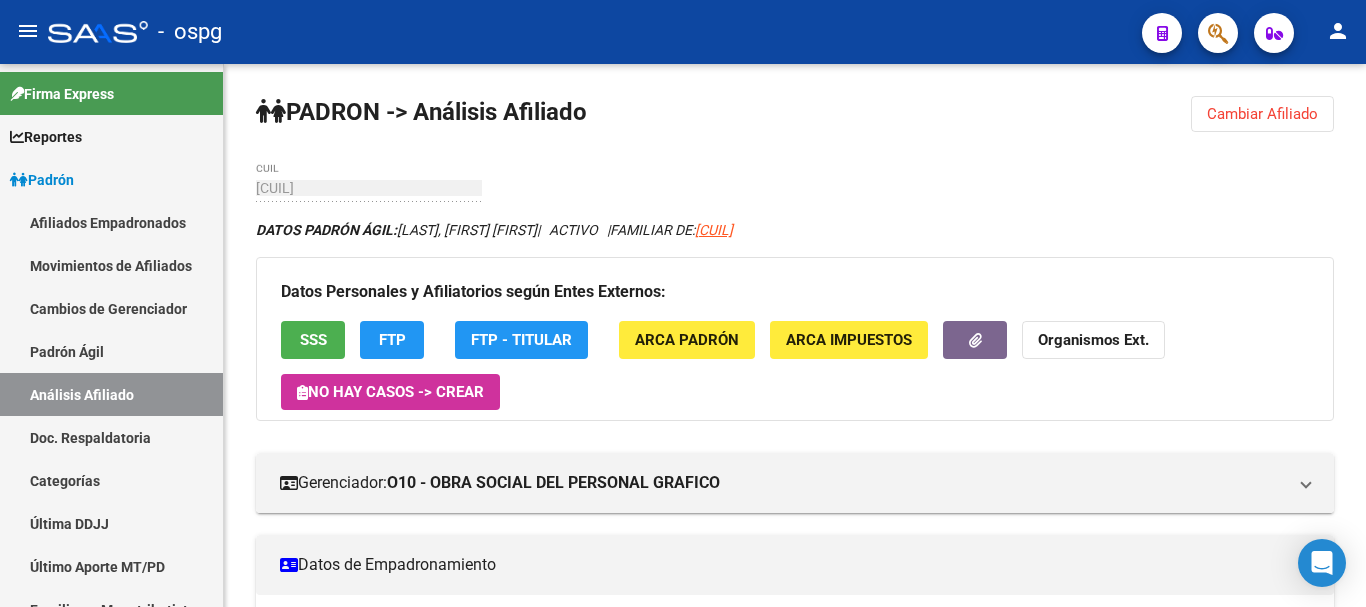 scroll, scrollTop: 0, scrollLeft: 0, axis: both 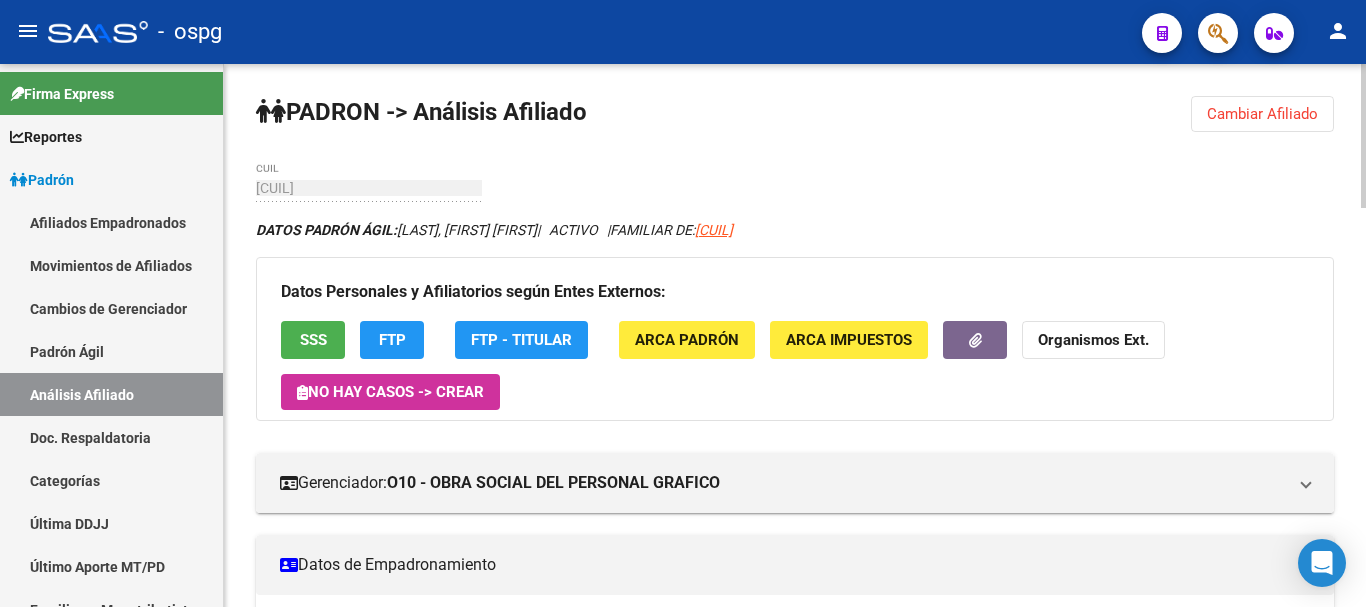 drag, startPoint x: 1214, startPoint y: 92, endPoint x: 1214, endPoint y: 103, distance: 11 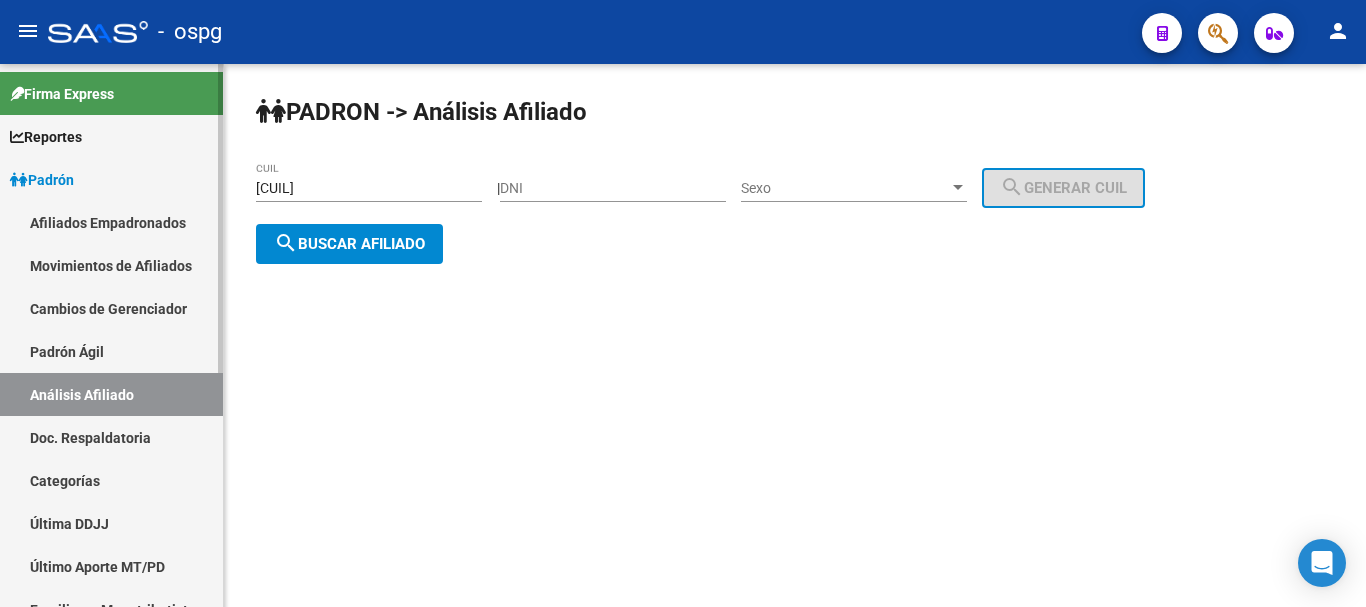drag, startPoint x: 384, startPoint y: 192, endPoint x: 159, endPoint y: 174, distance: 225.71886 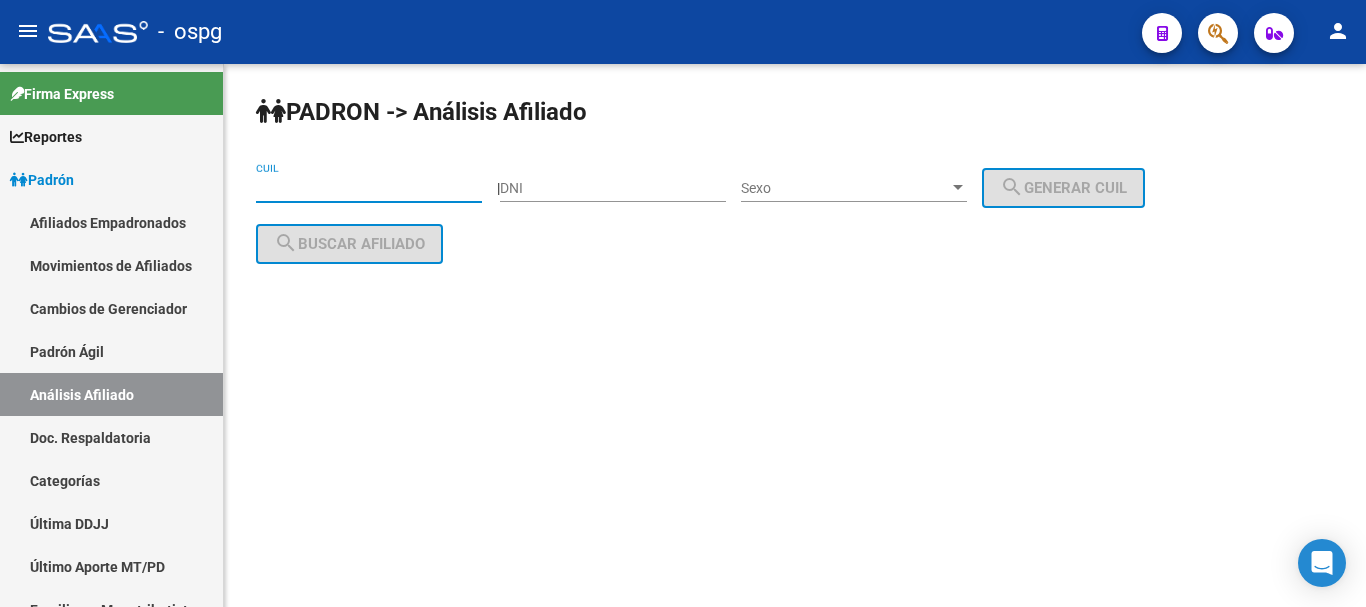 paste on "[CUIL]" 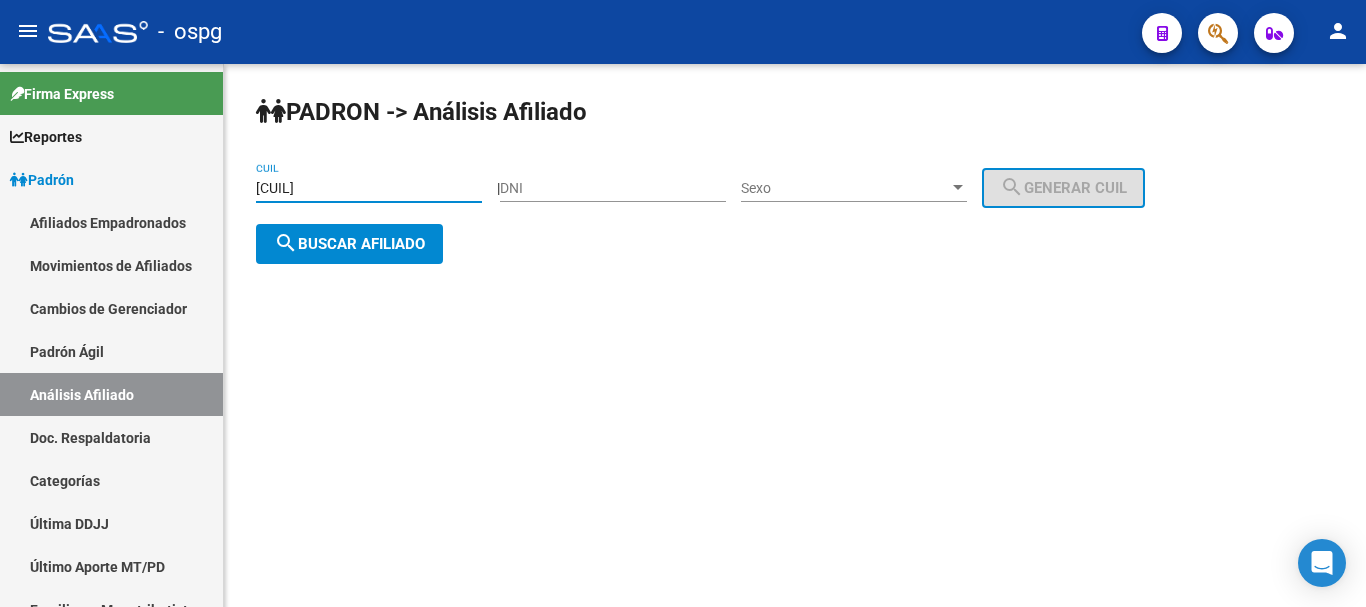 type on "[CUIL]" 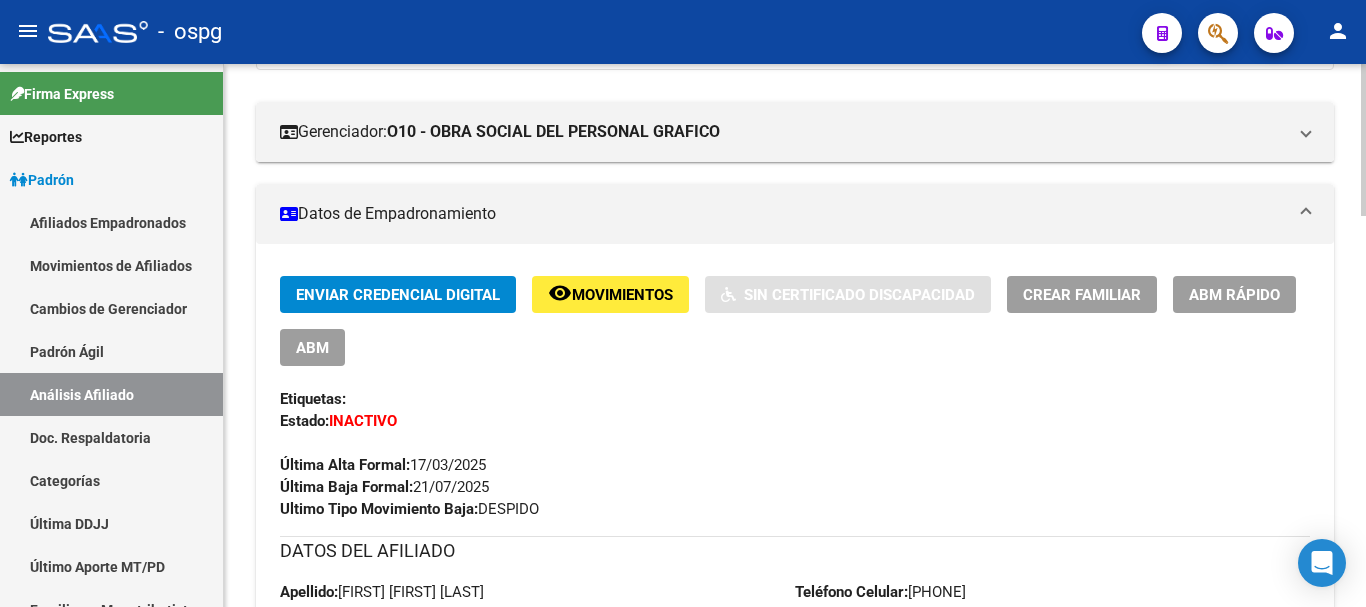 scroll, scrollTop: 100, scrollLeft: 0, axis: vertical 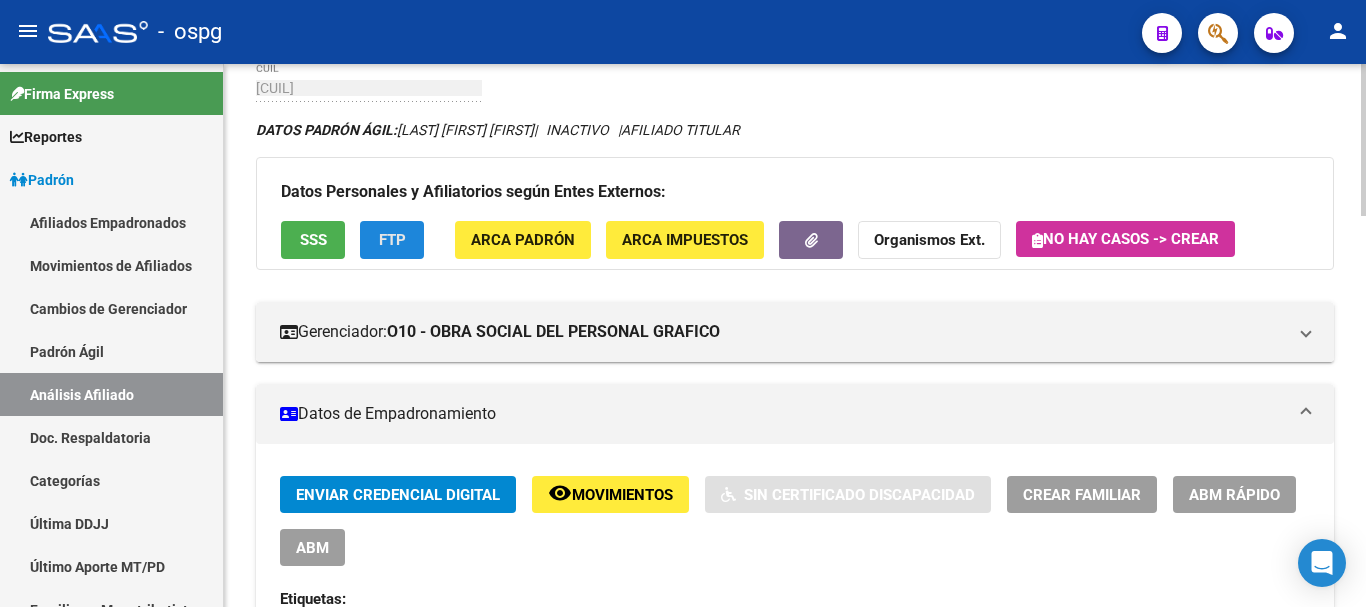 click on "FTP" 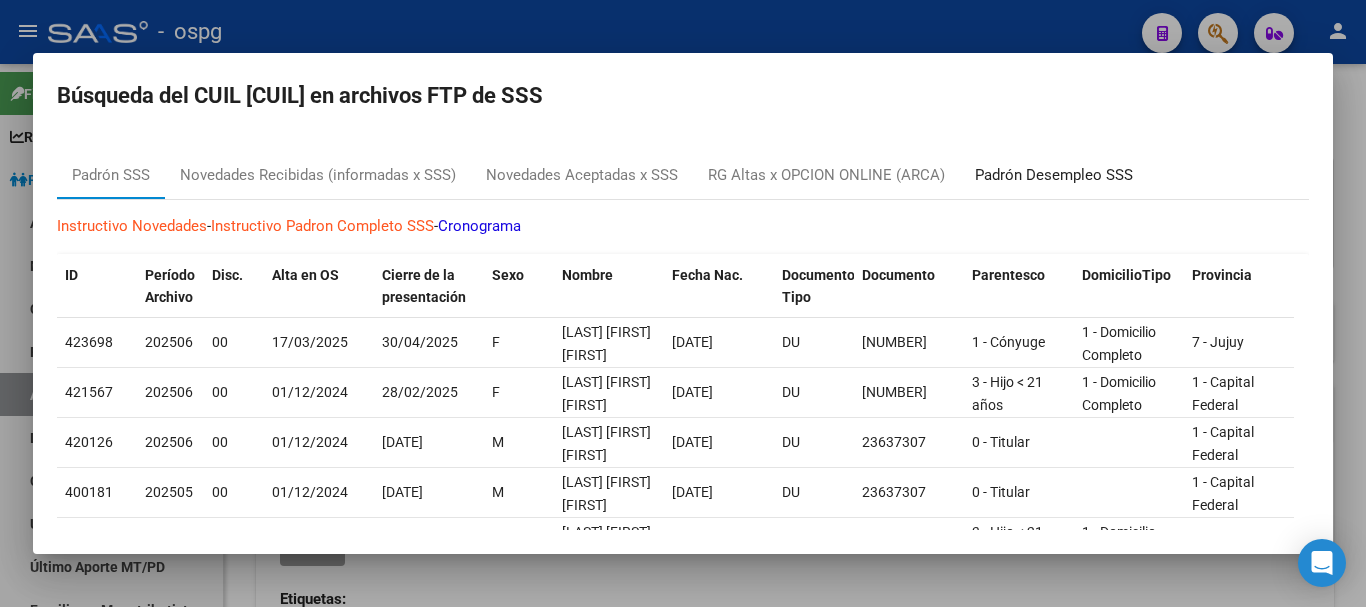 click on "Padrón Desempleo SSS" at bounding box center (1054, 175) 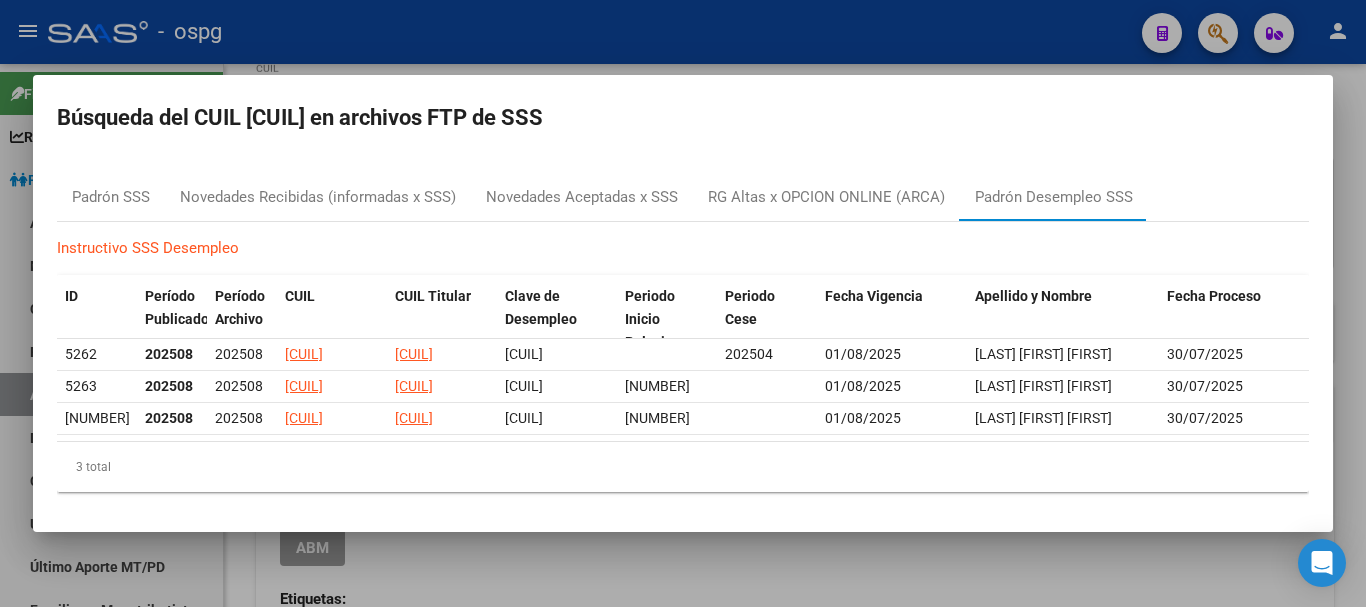 drag, startPoint x: 368, startPoint y: 41, endPoint x: 378, endPoint y: 58, distance: 19.723083 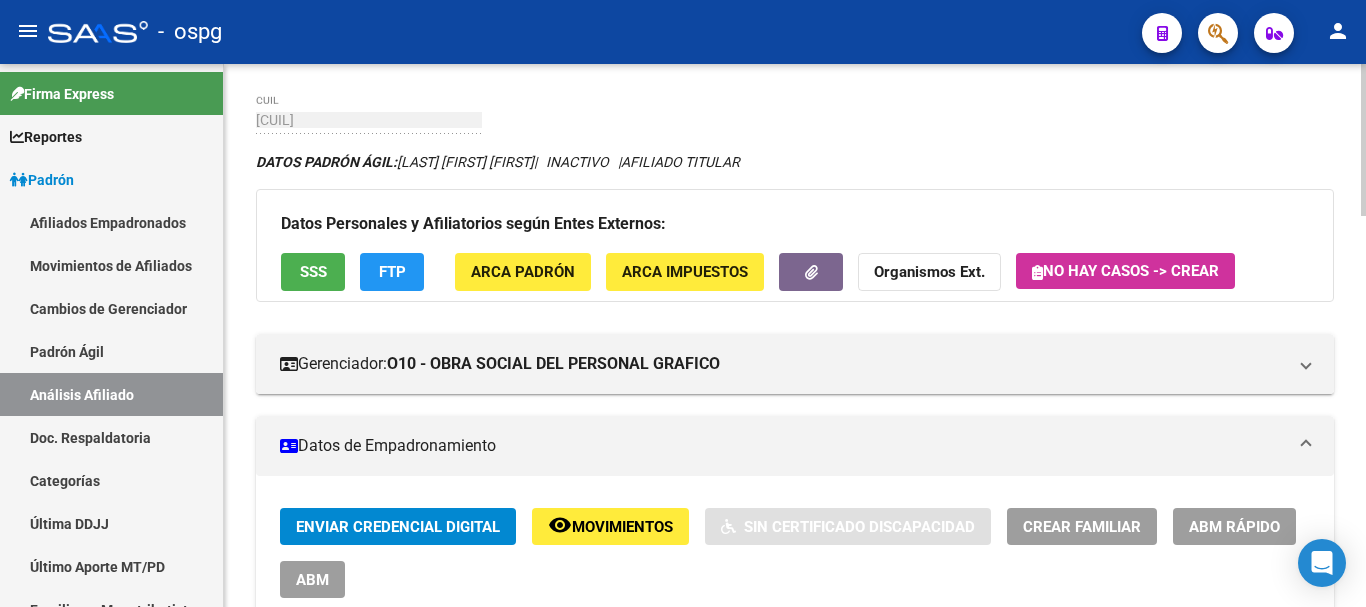 scroll, scrollTop: 300, scrollLeft: 0, axis: vertical 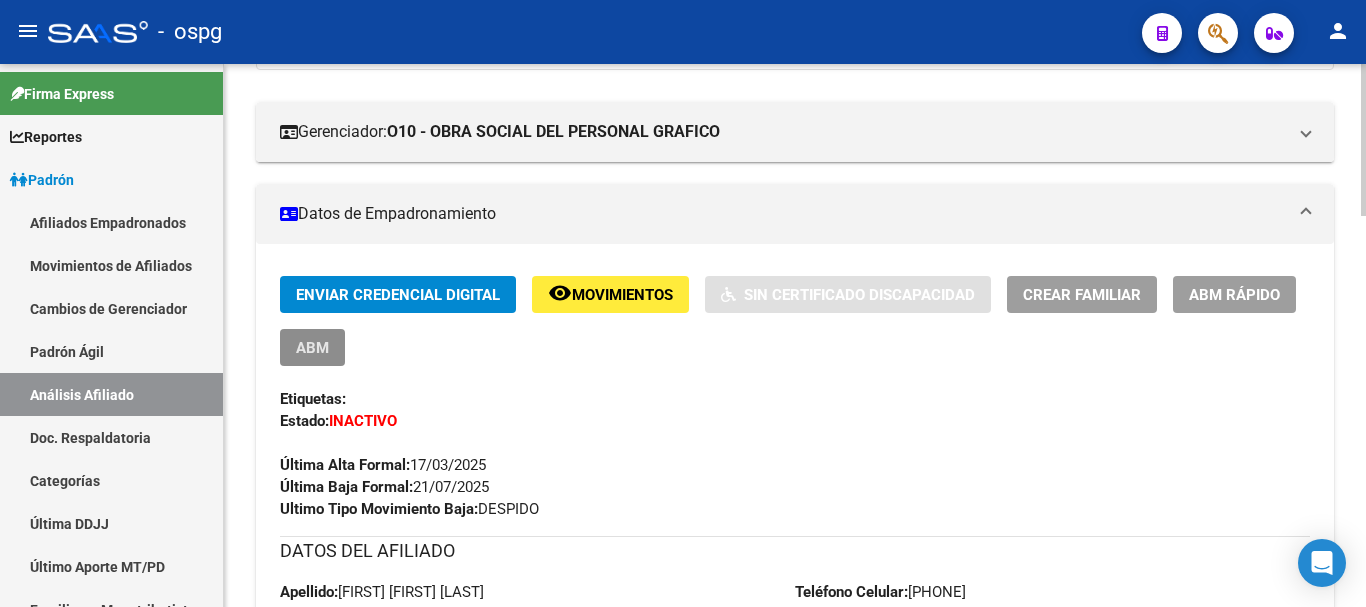 click on "ABM" at bounding box center (312, 348) 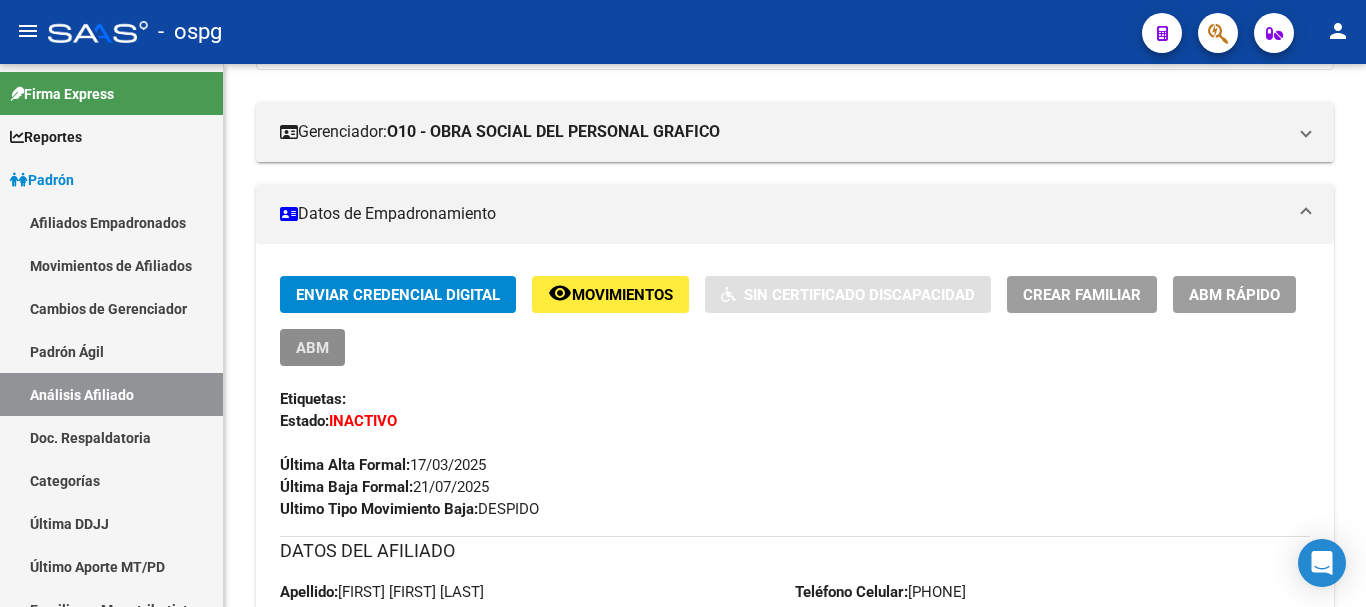 scroll, scrollTop: 0, scrollLeft: 0, axis: both 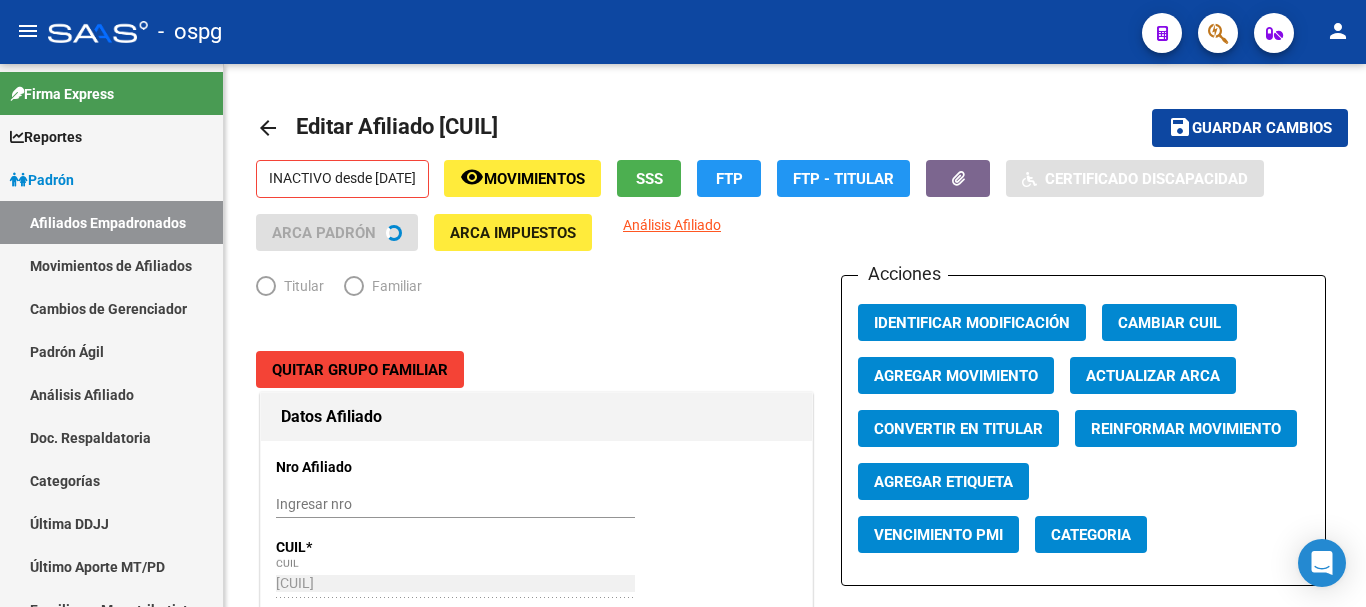 radio on "true" 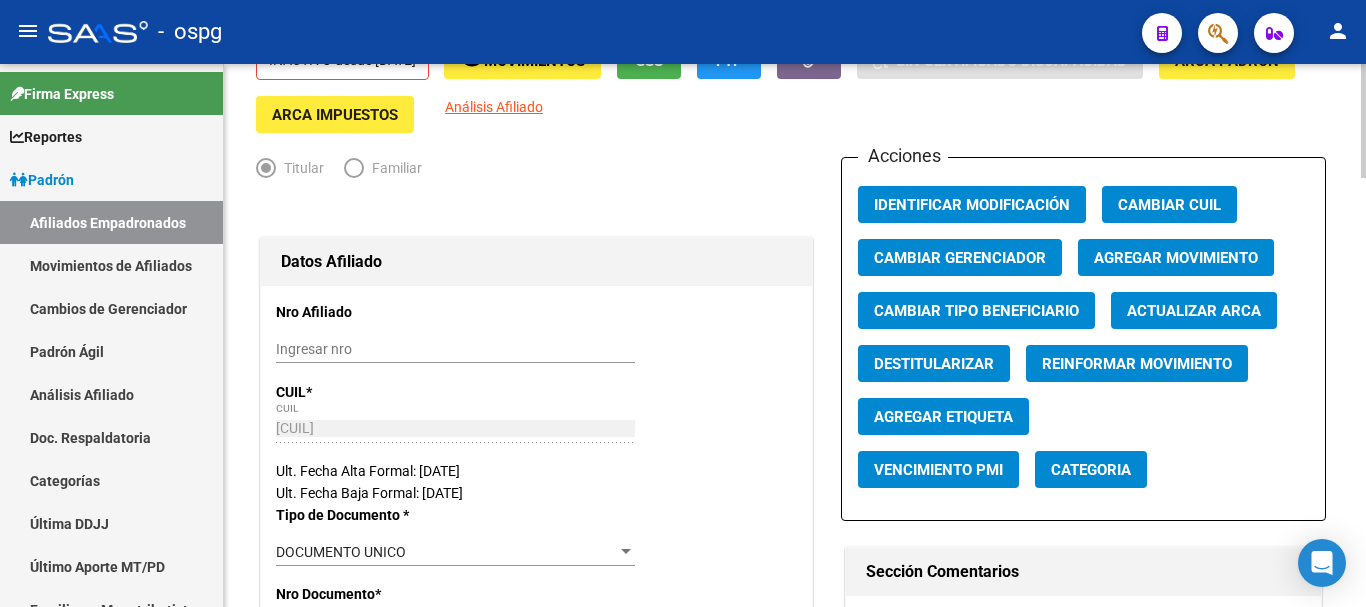 scroll, scrollTop: 100, scrollLeft: 0, axis: vertical 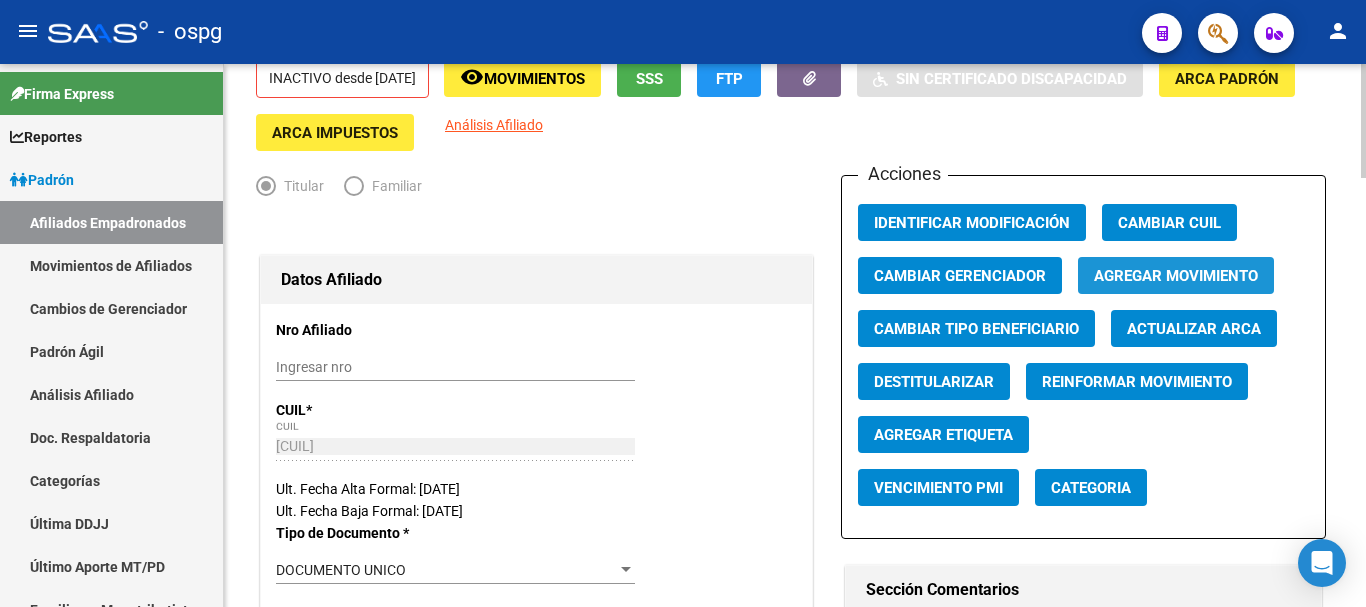 click on "Agregar Movimiento" 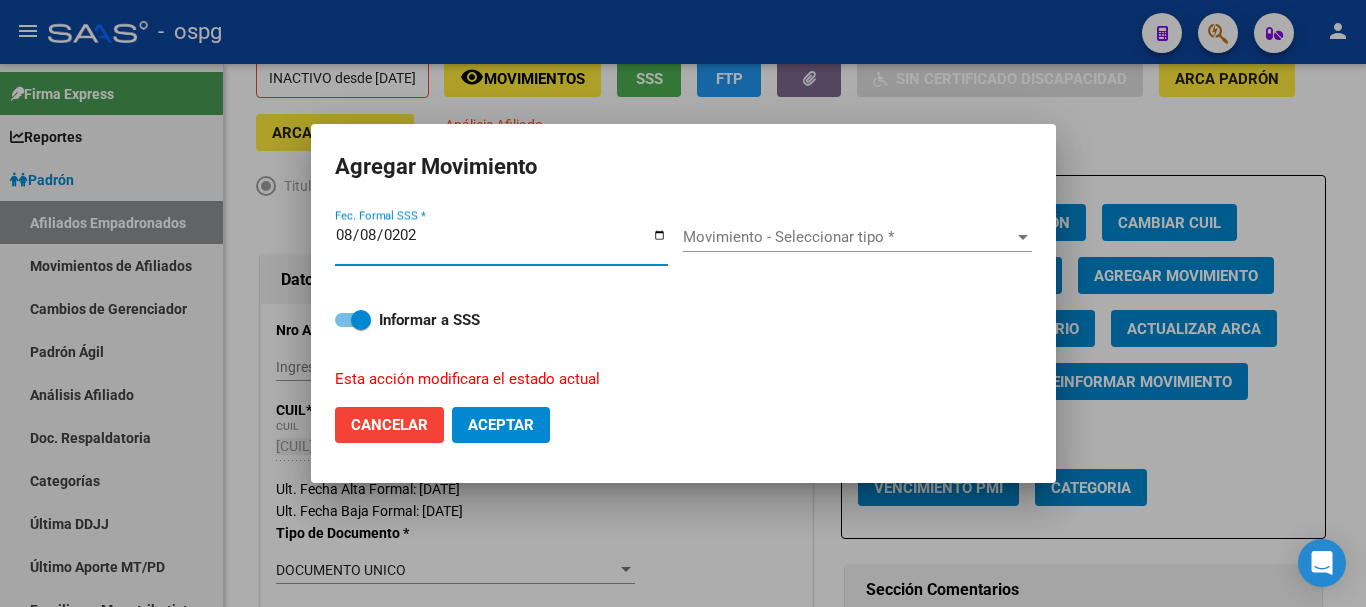 type on "2025-08-08" 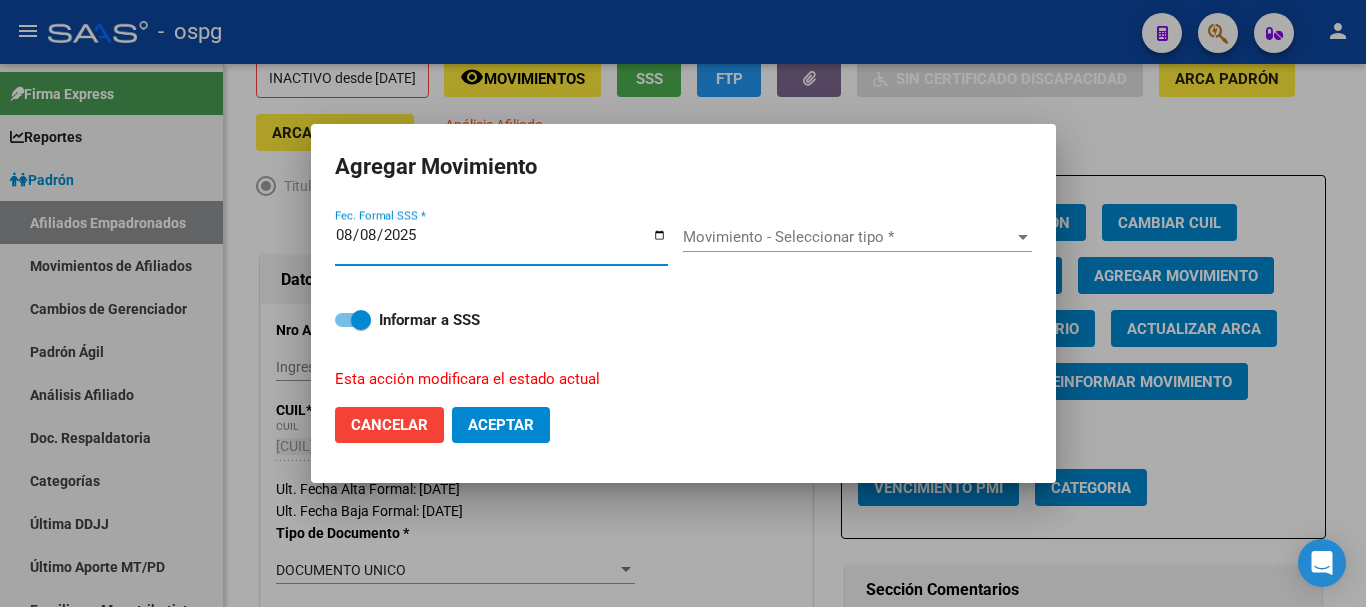 click on "Movimiento - Seleccionar tipo * Movimiento - Seleccionar tipo *" at bounding box center [857, 237] 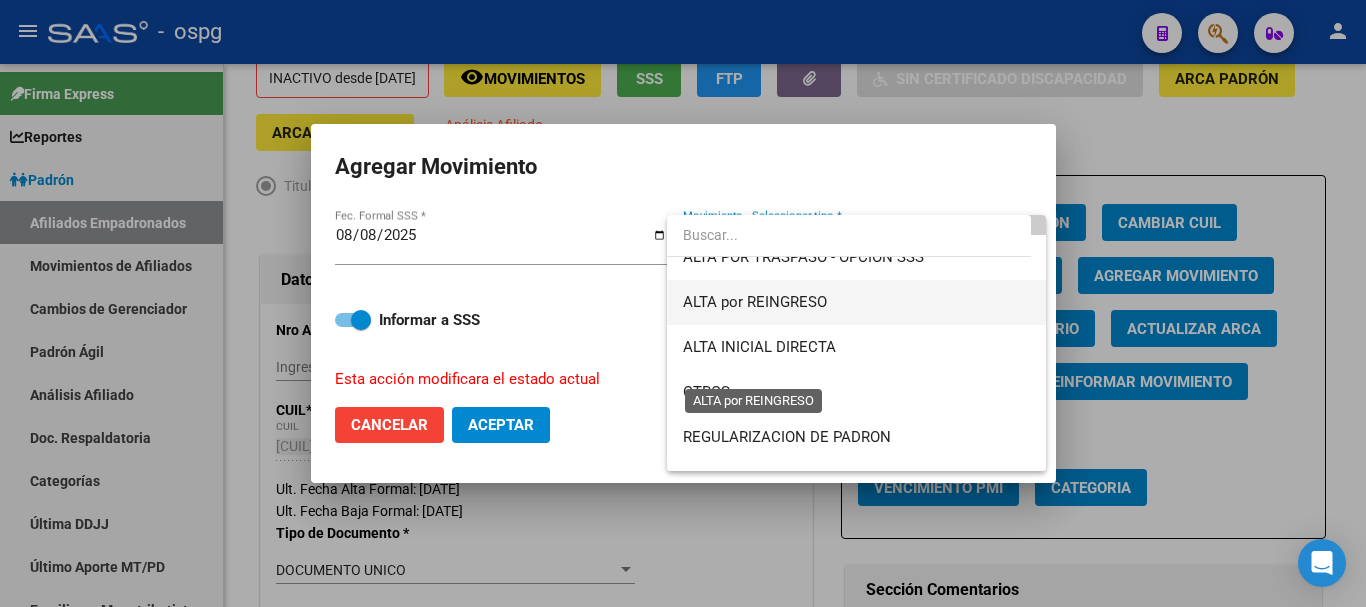 scroll, scrollTop: 100, scrollLeft: 0, axis: vertical 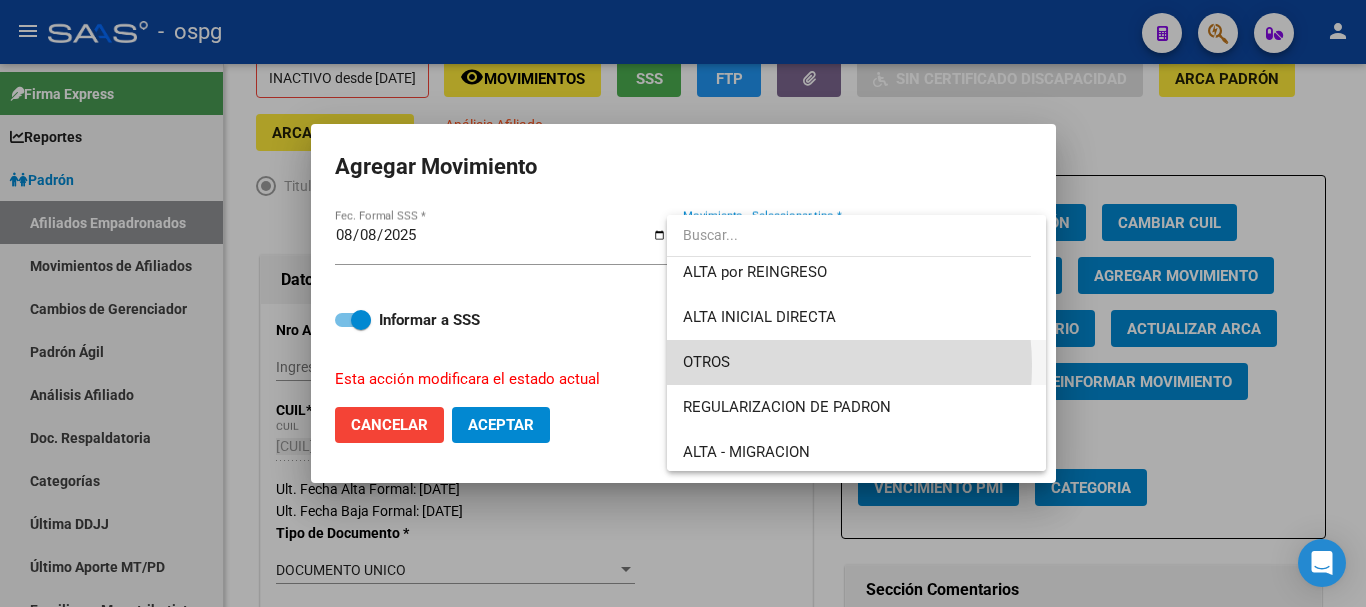click on "OTROS" at bounding box center (856, 362) 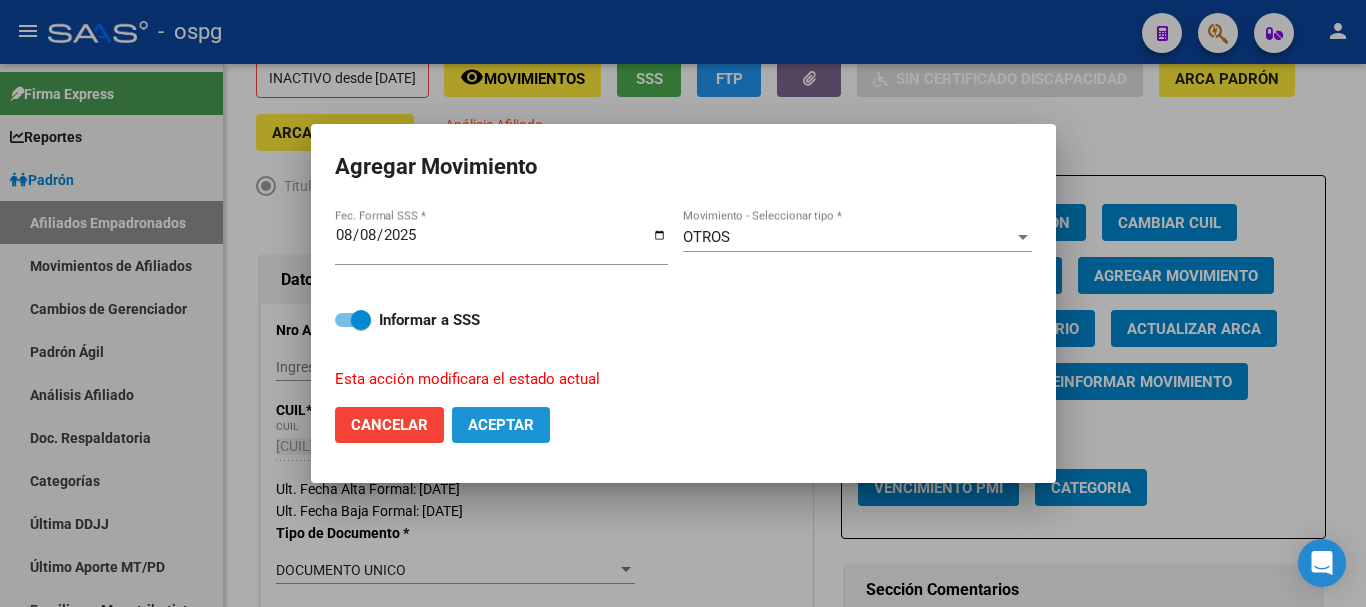 click on "Aceptar" 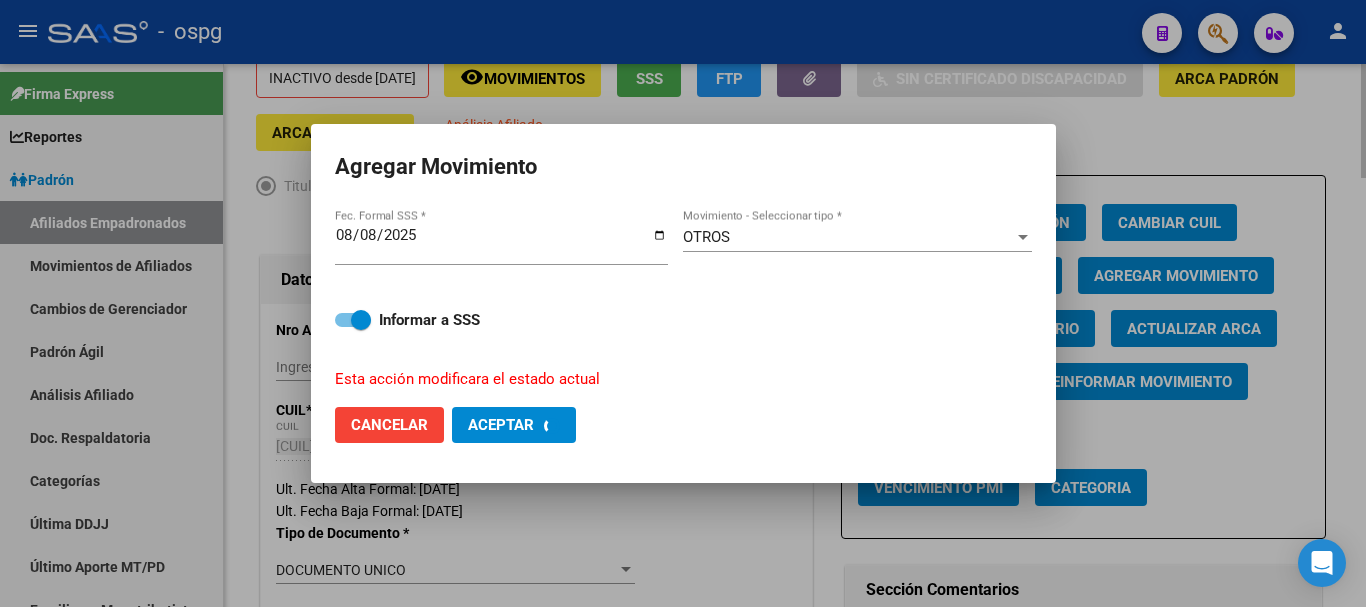 checkbox on "false" 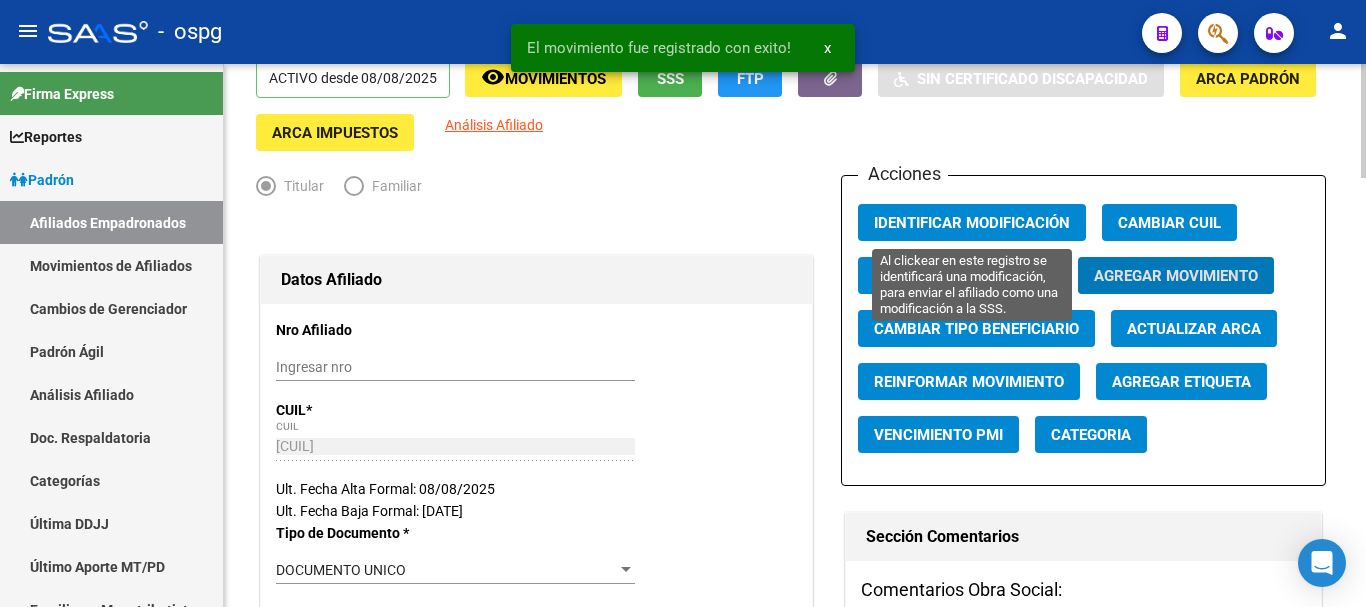 click on "Identificar Modificación" 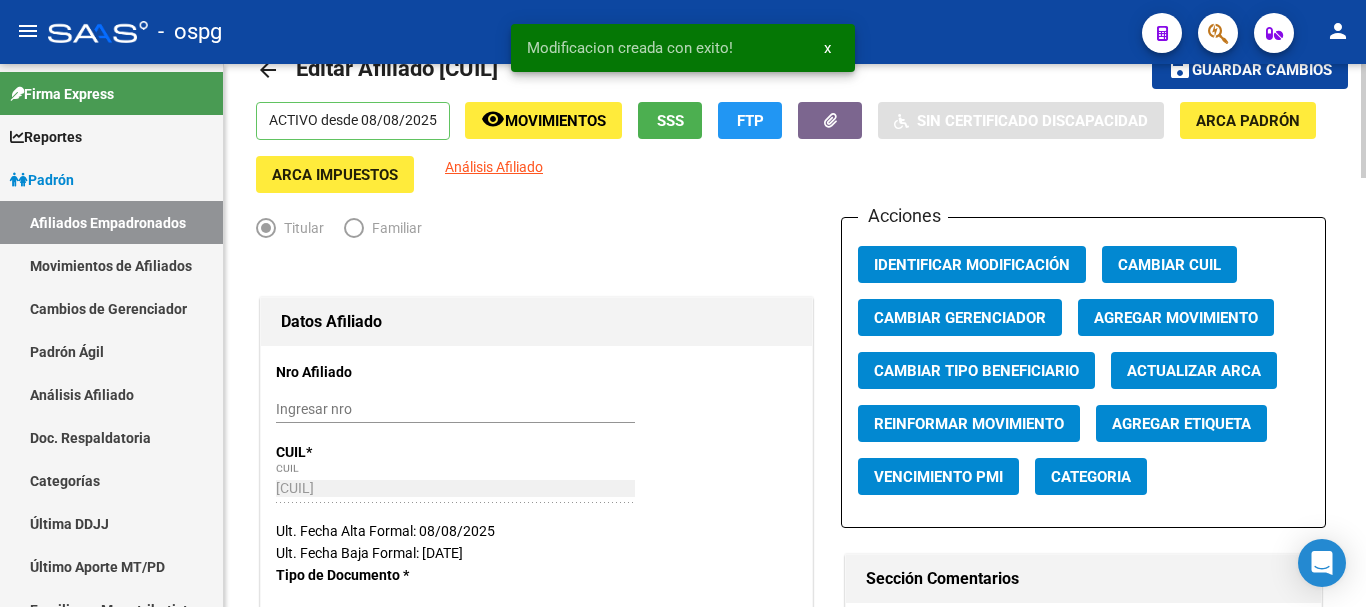 scroll, scrollTop: 0, scrollLeft: 0, axis: both 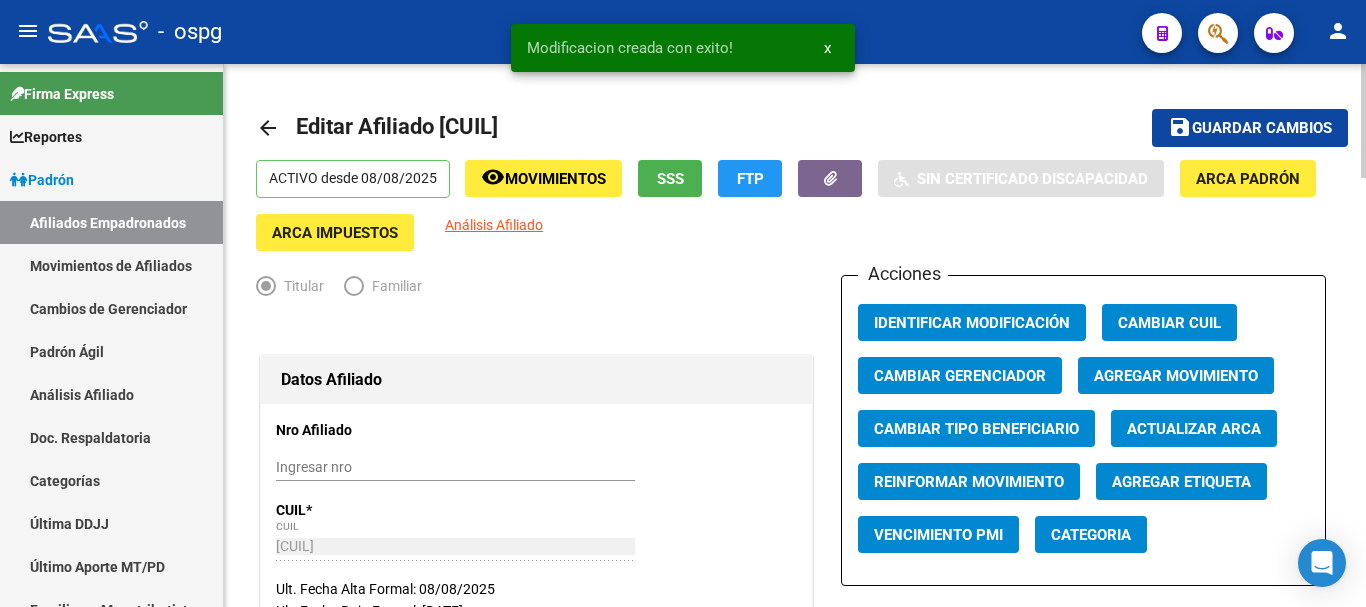 click on "arrow_back" 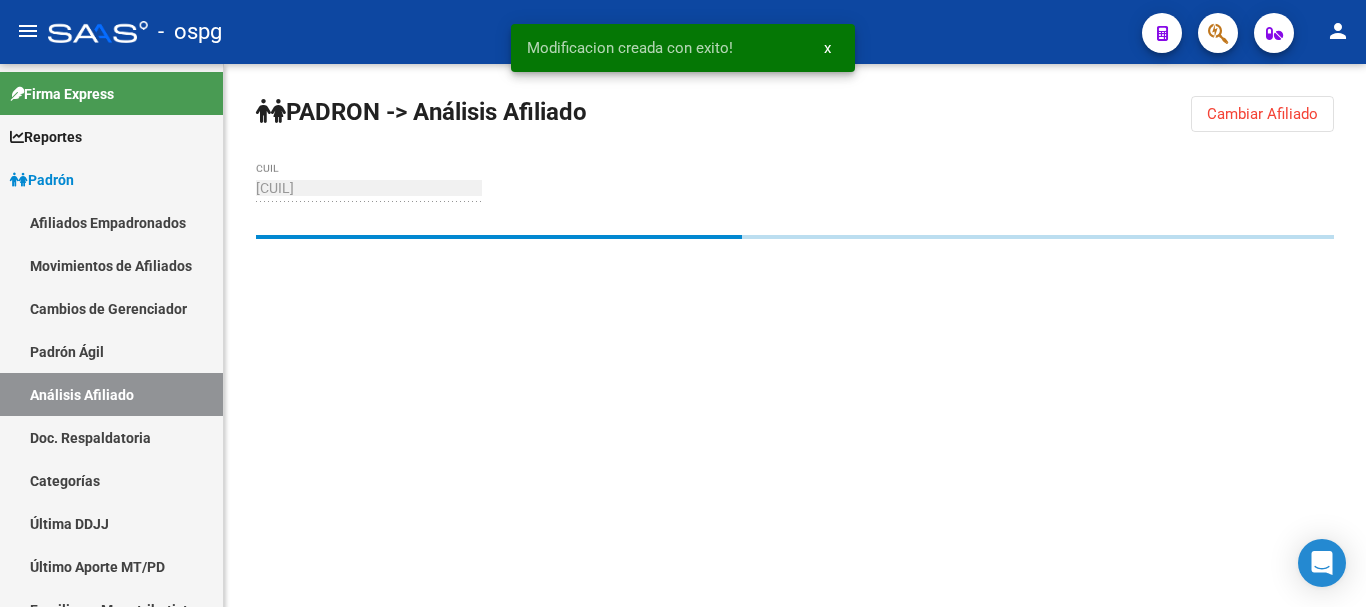 drag, startPoint x: 1255, startPoint y: 115, endPoint x: 1116, endPoint y: 119, distance: 139.05754 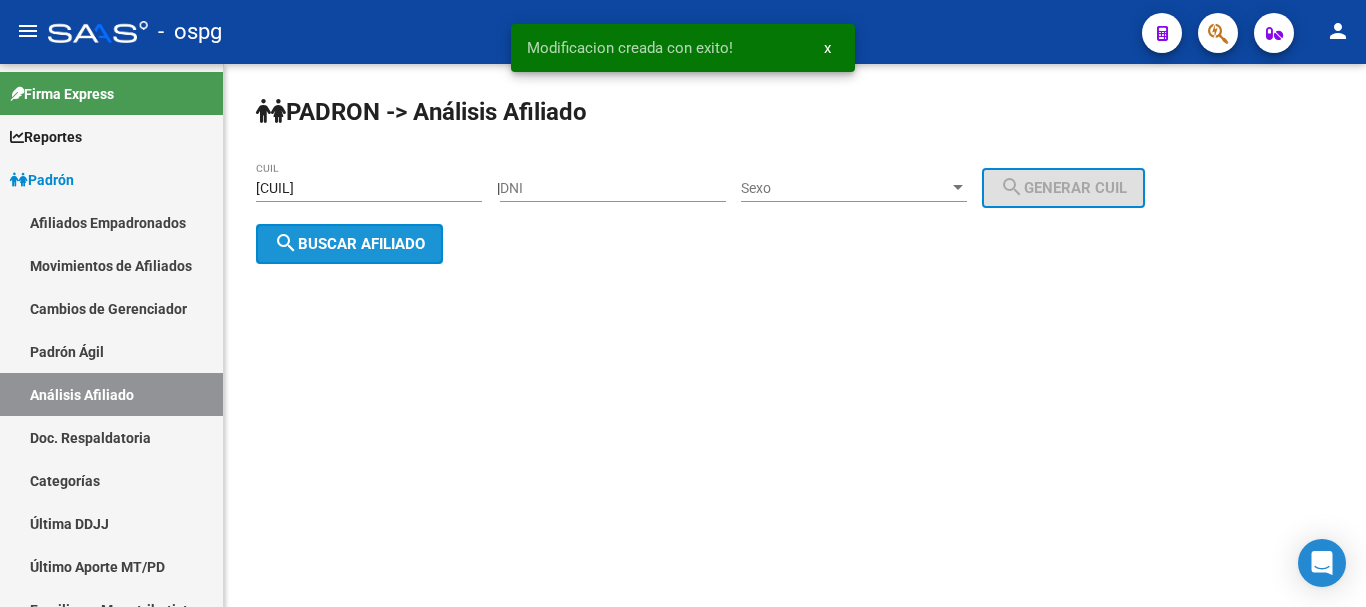 click on "search  Buscar afiliado" 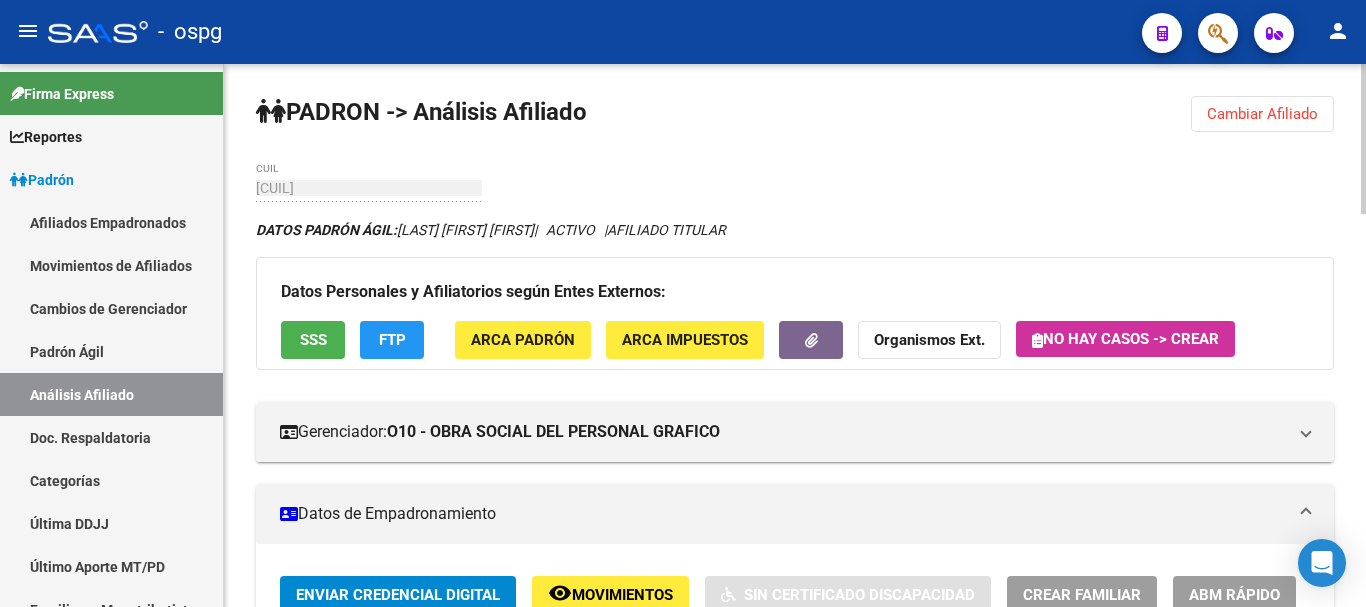click on "SSS" 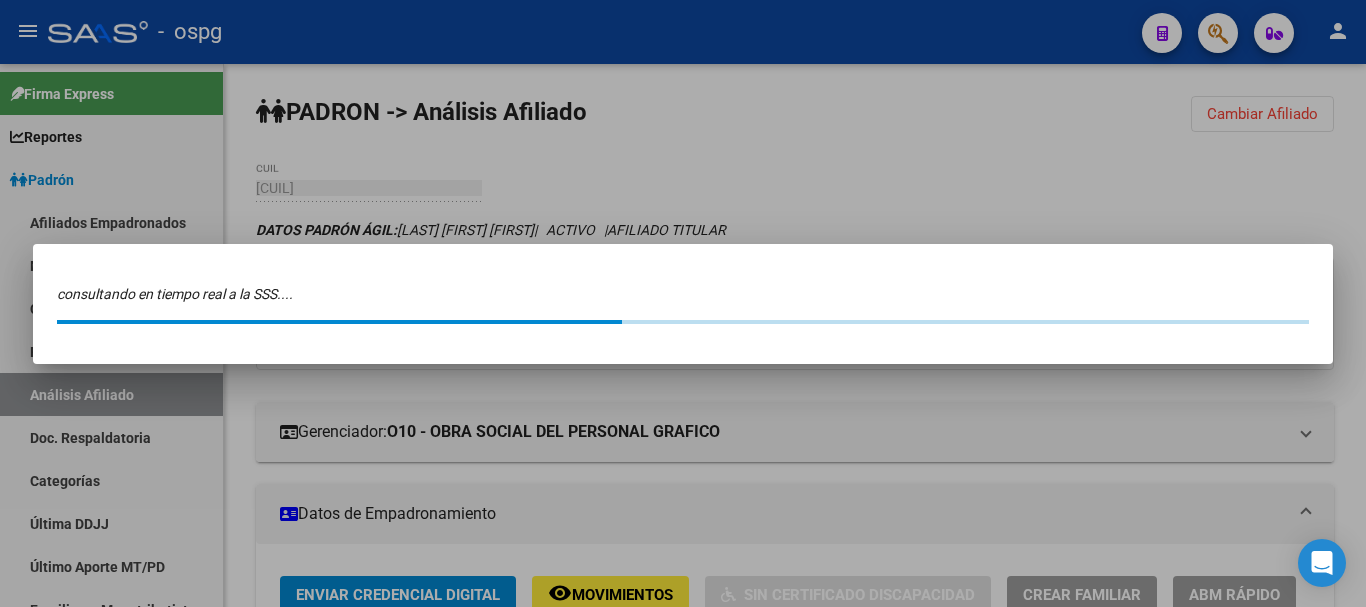 click at bounding box center (683, 303) 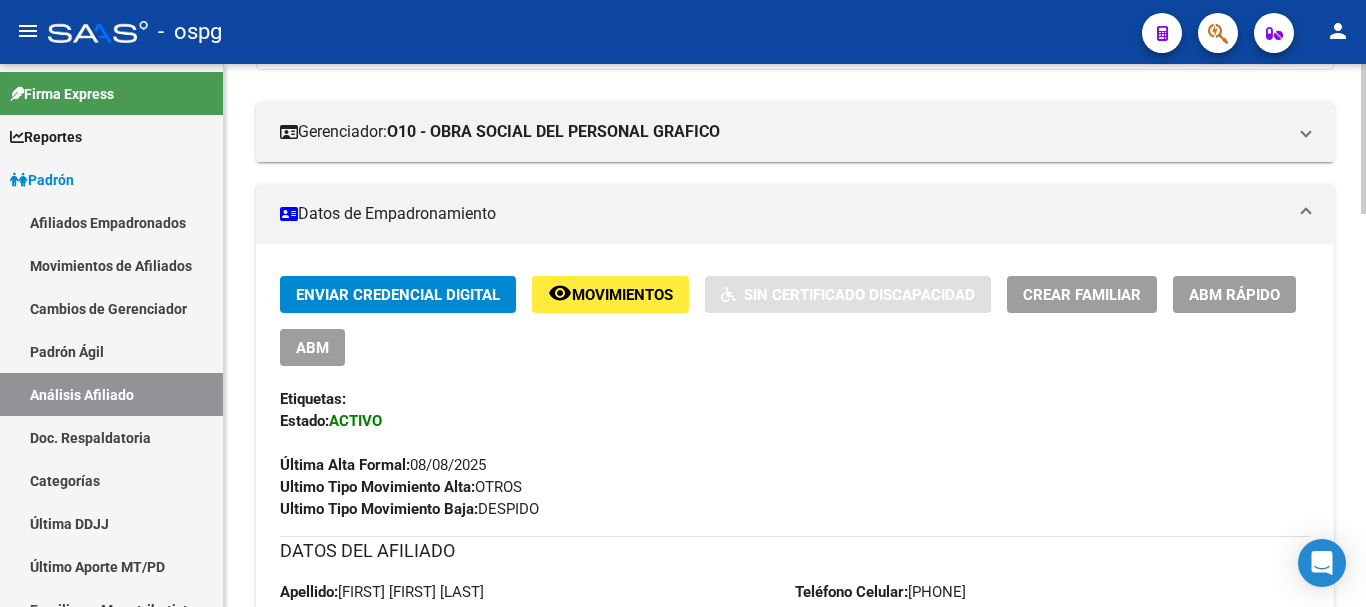 scroll, scrollTop: 0, scrollLeft: 0, axis: both 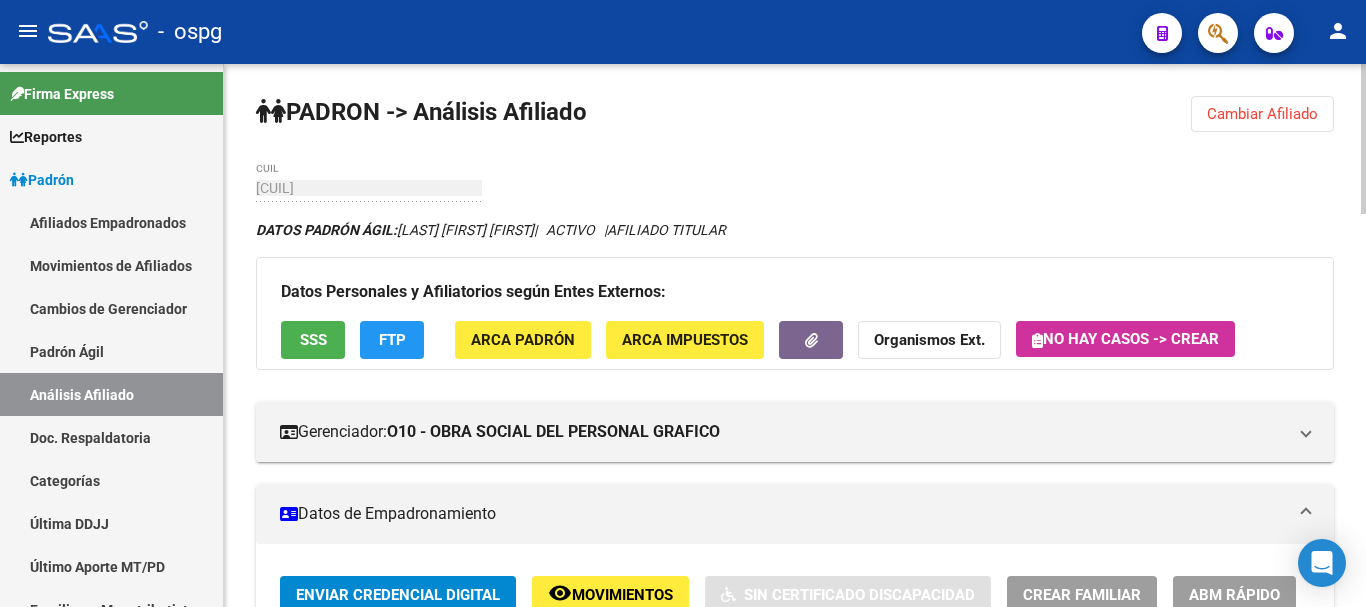 click on "PADRON -> Análisis Afiliado  Cambiar Afiliado
[CUIL] CUIL DATOS PADRÓN ÁGIL:  [LAST] [FIRST] [FIRST]     |   ACTIVO   |     AFILIADO TITULAR  Datos Personales y Afiliatorios según Entes Externos: SSS FTP ARCA Padrón ARCA Impuestos Organismos Ext.   No hay casos -> Crear
Gerenciador:      O10 - OBRA SOCIAL DEL PERSONAL GRAFICO Atención telefónica: Atención emergencias: Otros Datos Útiles:    Datos de Empadronamiento  Enviar Credencial Digital remove_red_eye Movimientos    Sin Certificado Discapacidad Crear Familiar ABM Rápido ABM Etiquetas: Estado: ACTIVO Última Alta Formal:  [DATE] Ultimo Tipo Movimiento Alta:  OTROS Ultimo Tipo Movimiento Baja:  DESPIDO DATOS DEL AFILIADO Apellido:  [FIRST] [FIRST] [LAST] CUIL:  [CUIL] Documento:  DU - DOCUMENTO UNICO [NUMBER]  Nacionalidad:  ARGENTINA Parentesco:  0 - Titular Estado Civil:  Casado Discapacitado:    NO (00) Sexo:  M Nacimiento:  [DATE] Edad:  51  Teléfono Celular:  [PHONE]       Provincia:  [CITY]" 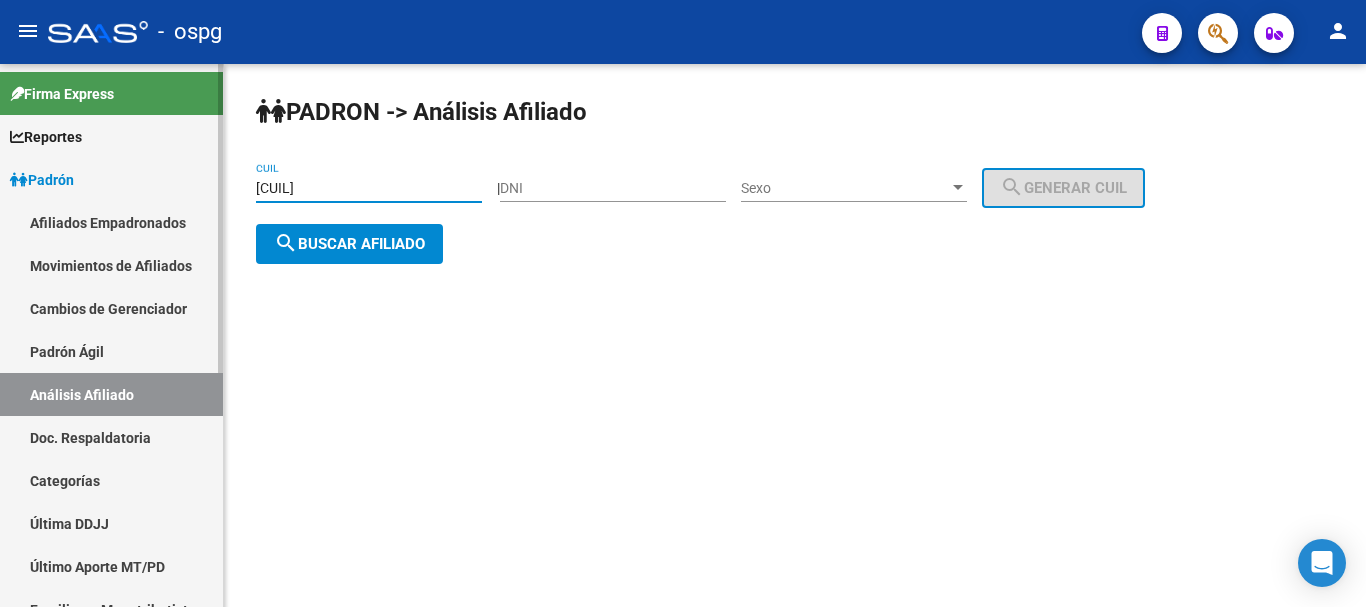drag, startPoint x: 282, startPoint y: 186, endPoint x: 120, endPoint y: 186, distance: 162 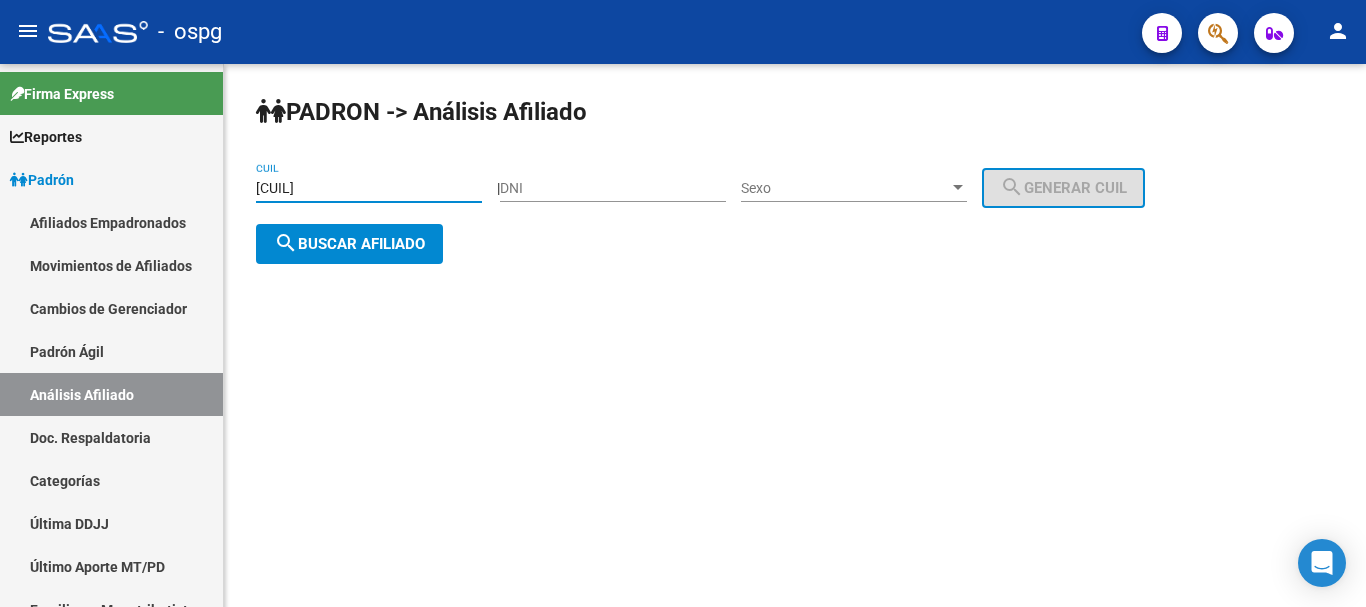 type on "[CUIL]" 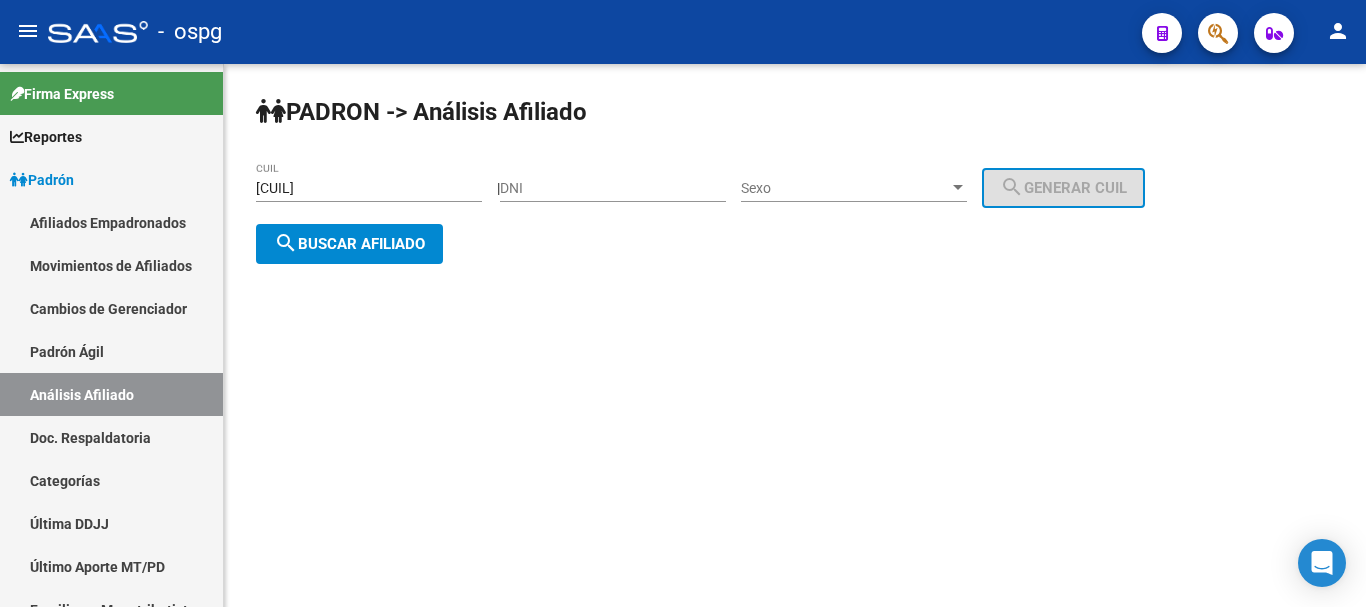 drag, startPoint x: 367, startPoint y: 273, endPoint x: 365, endPoint y: 250, distance: 23.086792 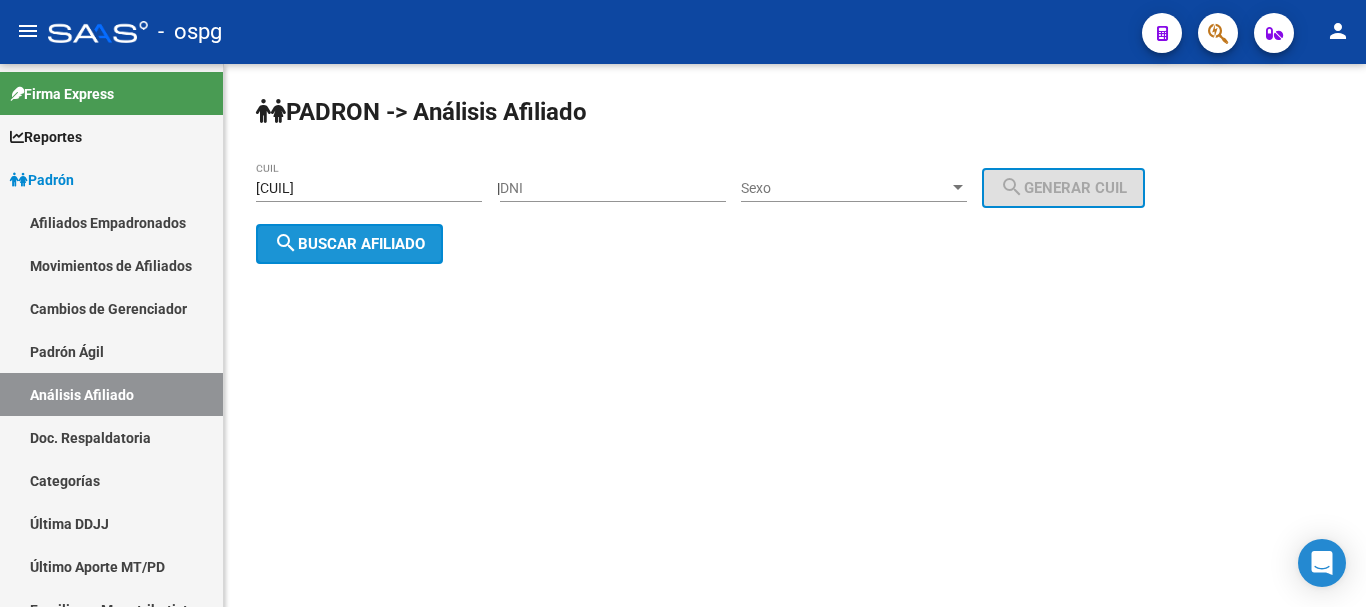 click on "search  Buscar afiliado" 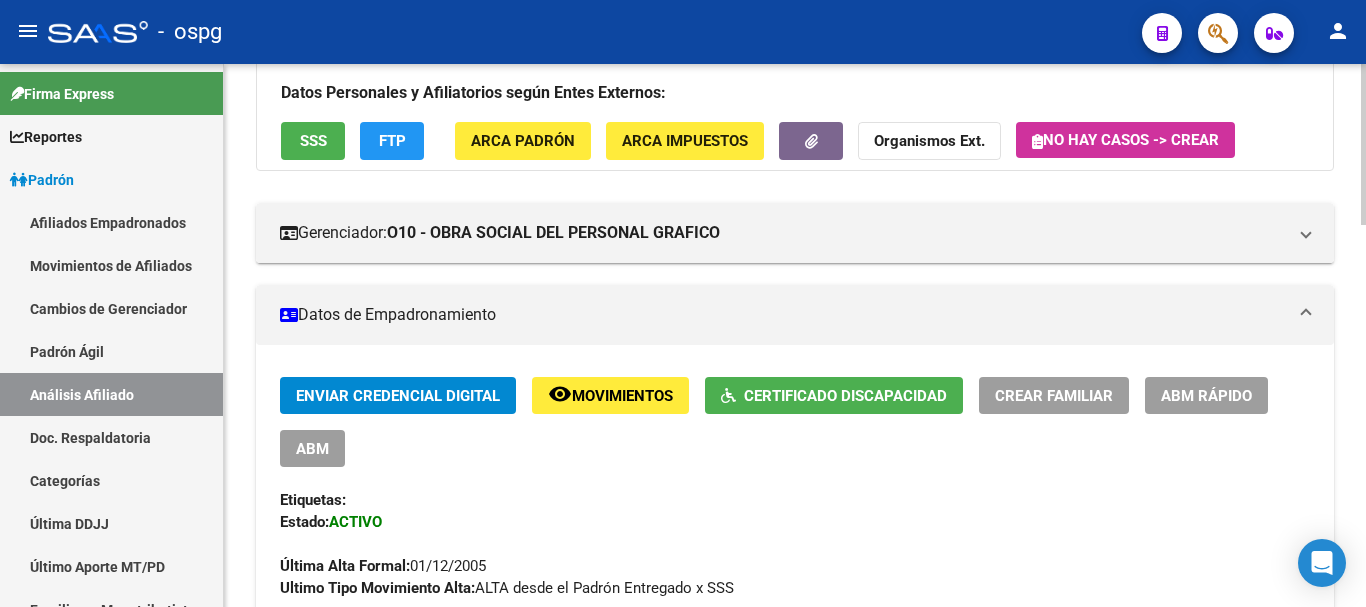 scroll, scrollTop: 200, scrollLeft: 0, axis: vertical 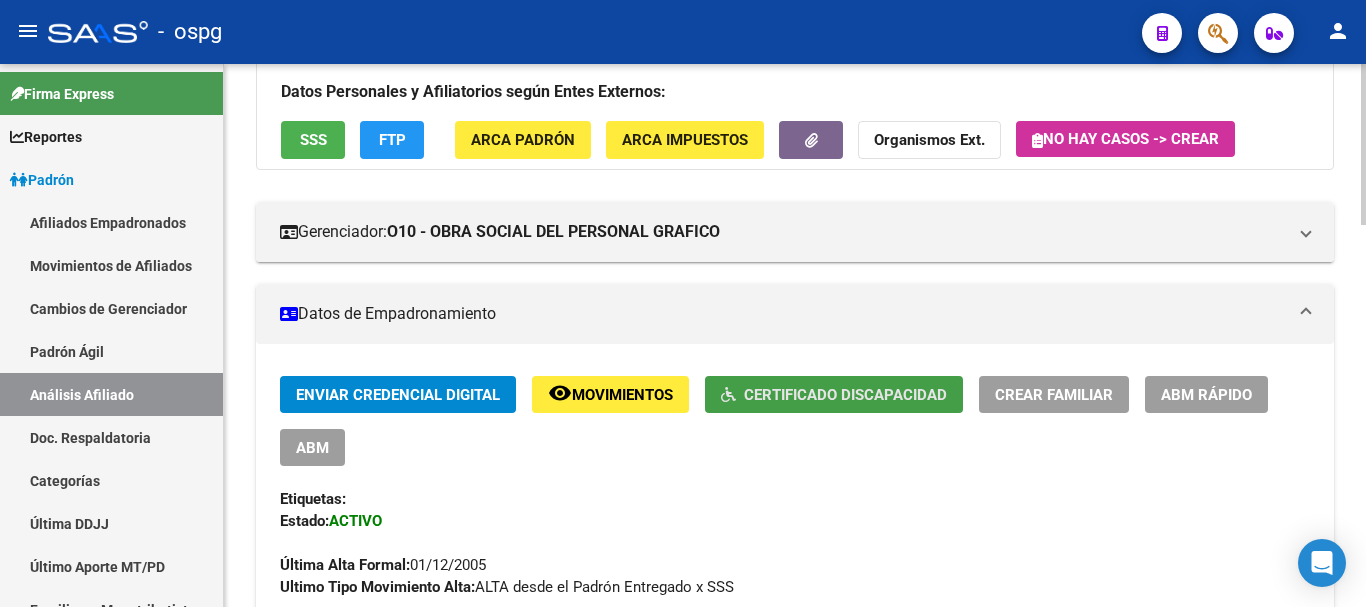 click on "Certificado Discapacidad" 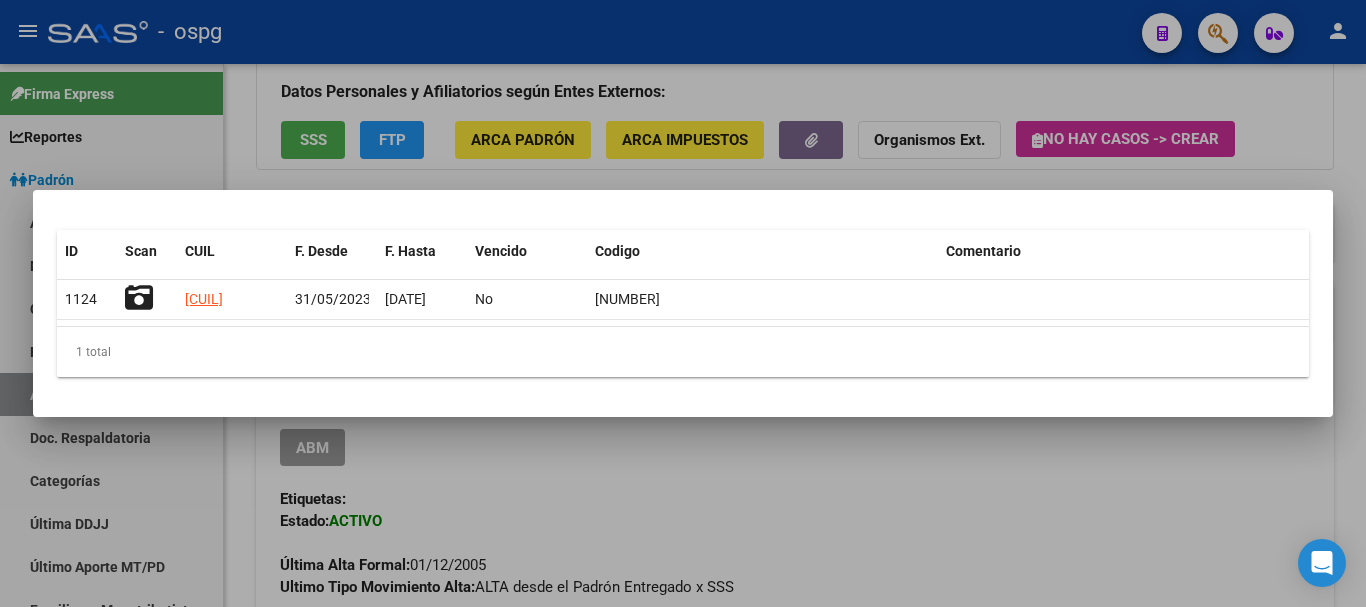 click at bounding box center [683, 303] 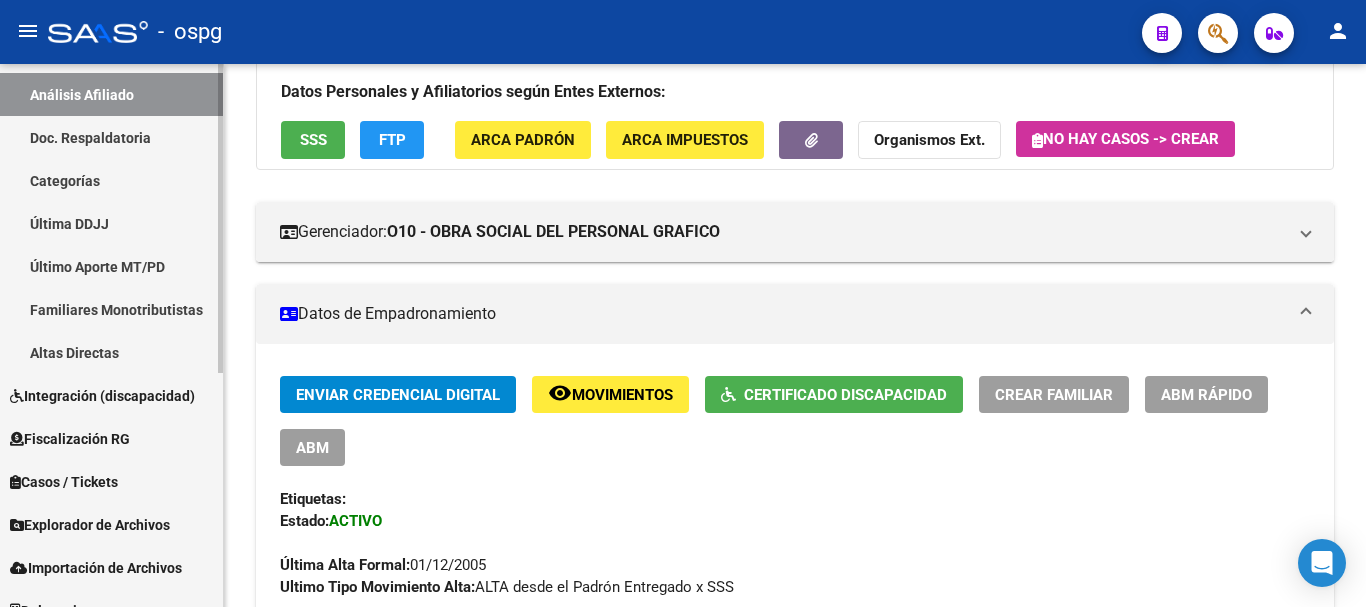 scroll, scrollTop: 0, scrollLeft: 0, axis: both 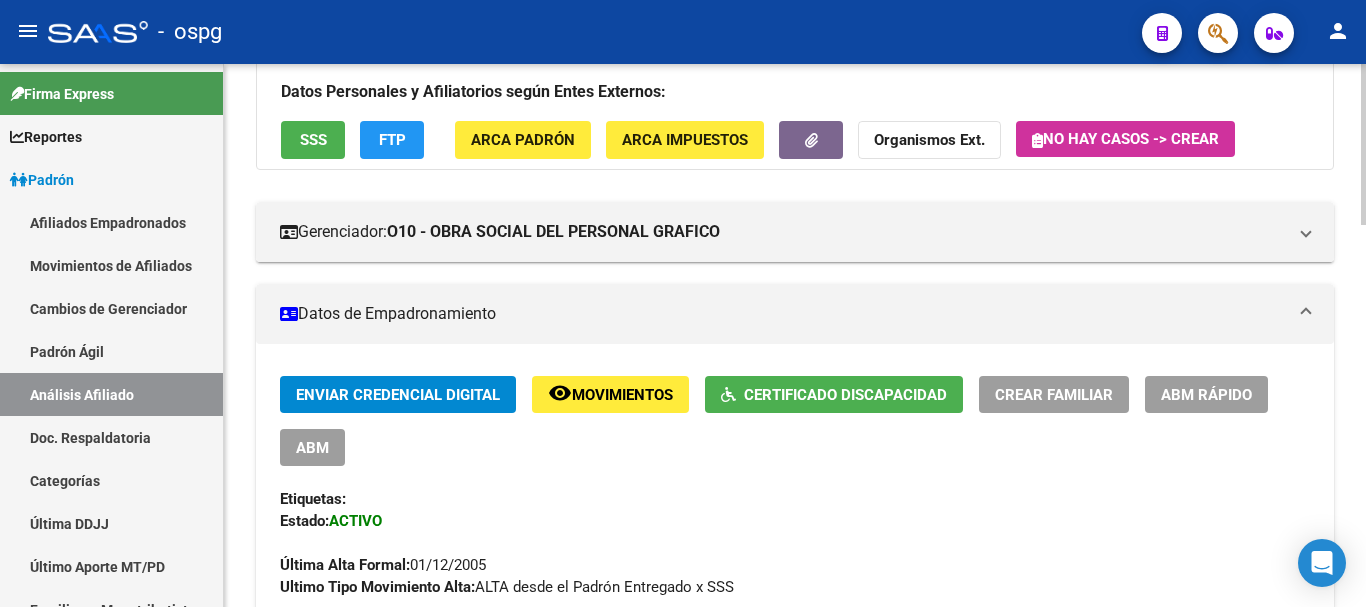 click on "Certificado Discapacidad" 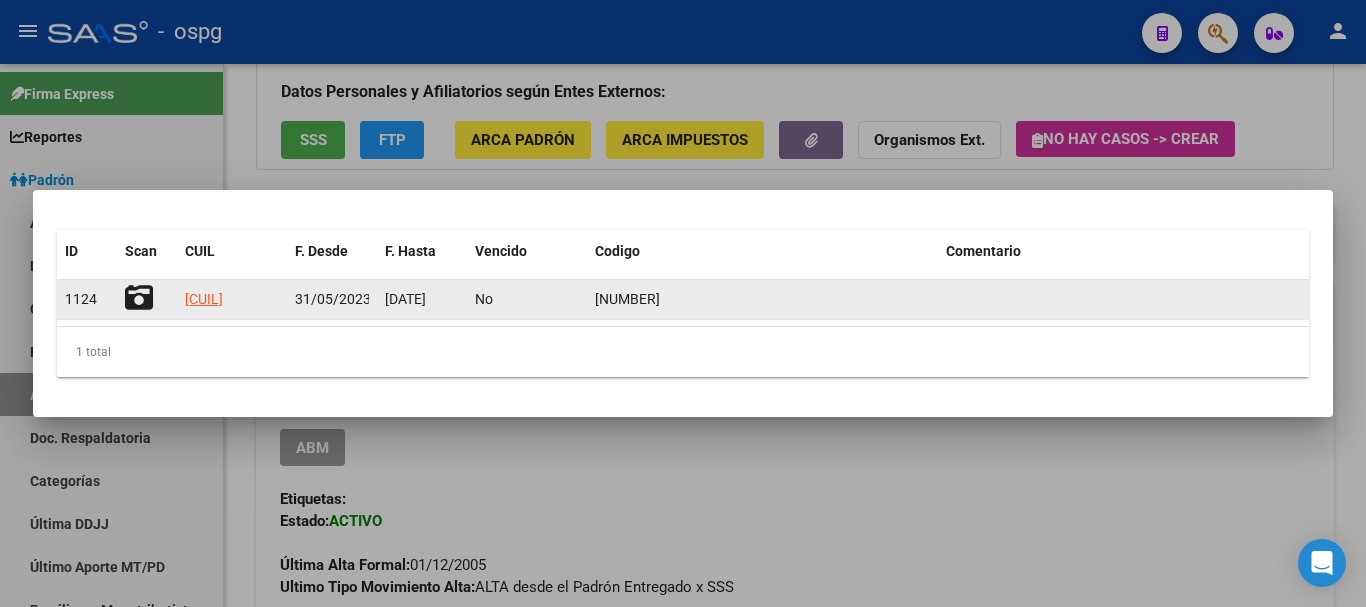 click 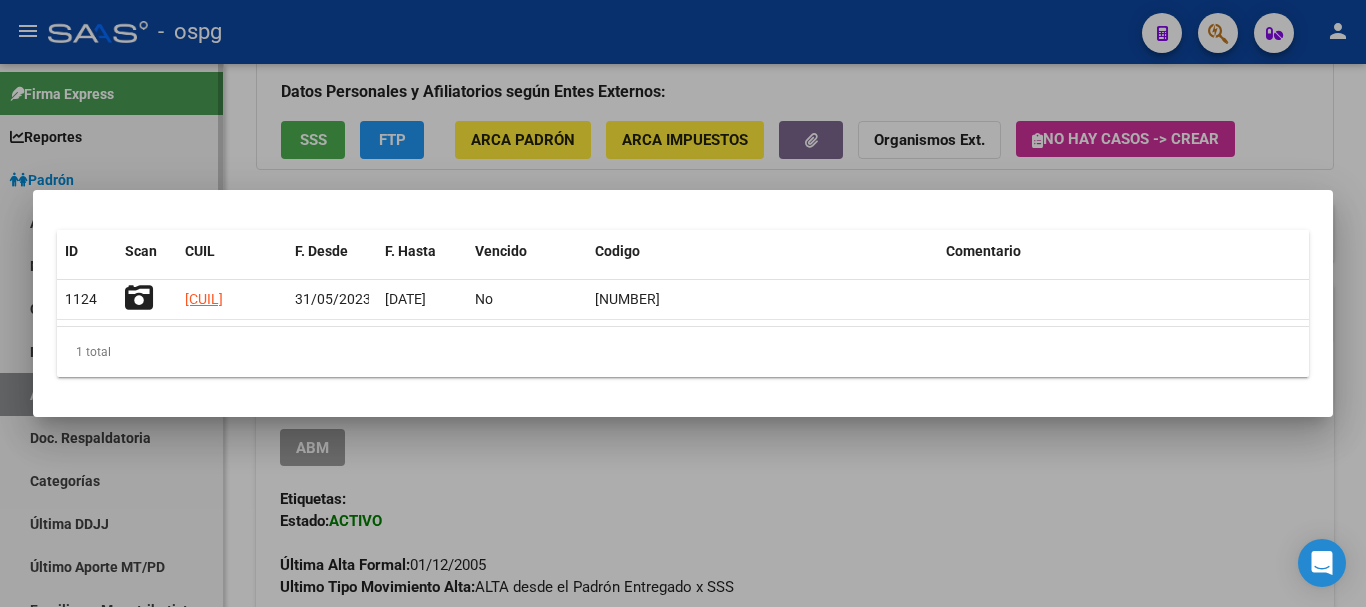 drag, startPoint x: 265, startPoint y: 490, endPoint x: 220, endPoint y: 488, distance: 45.044422 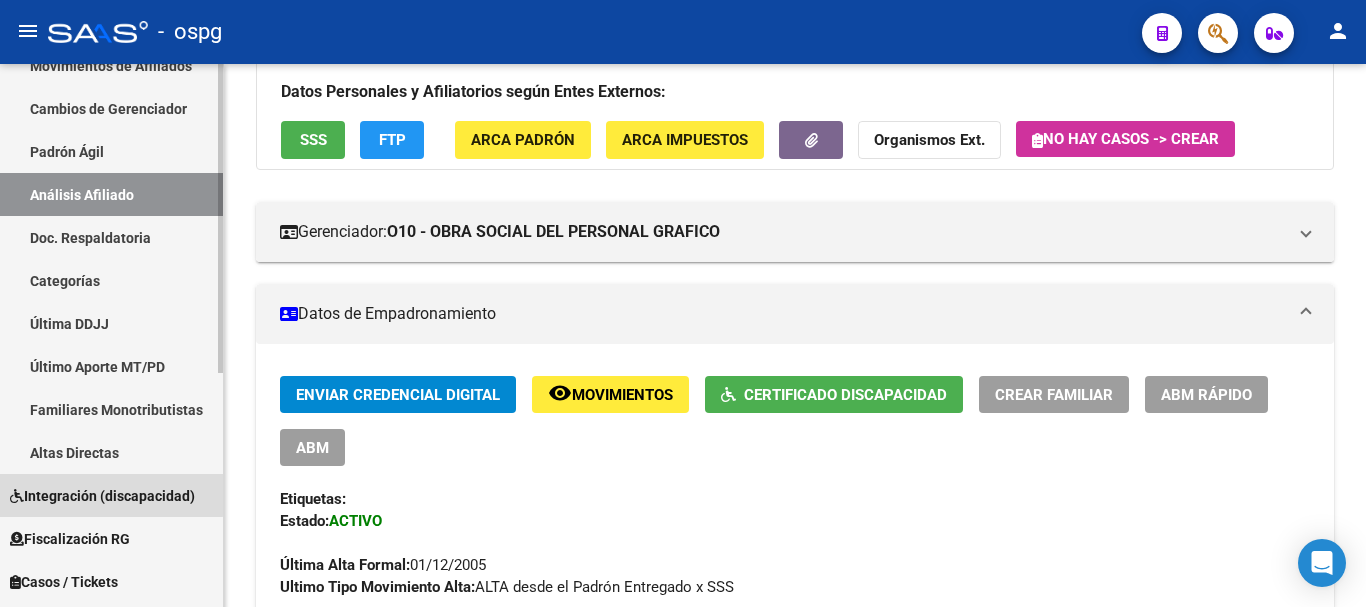 click on "Integración (discapacidad)" at bounding box center [102, 496] 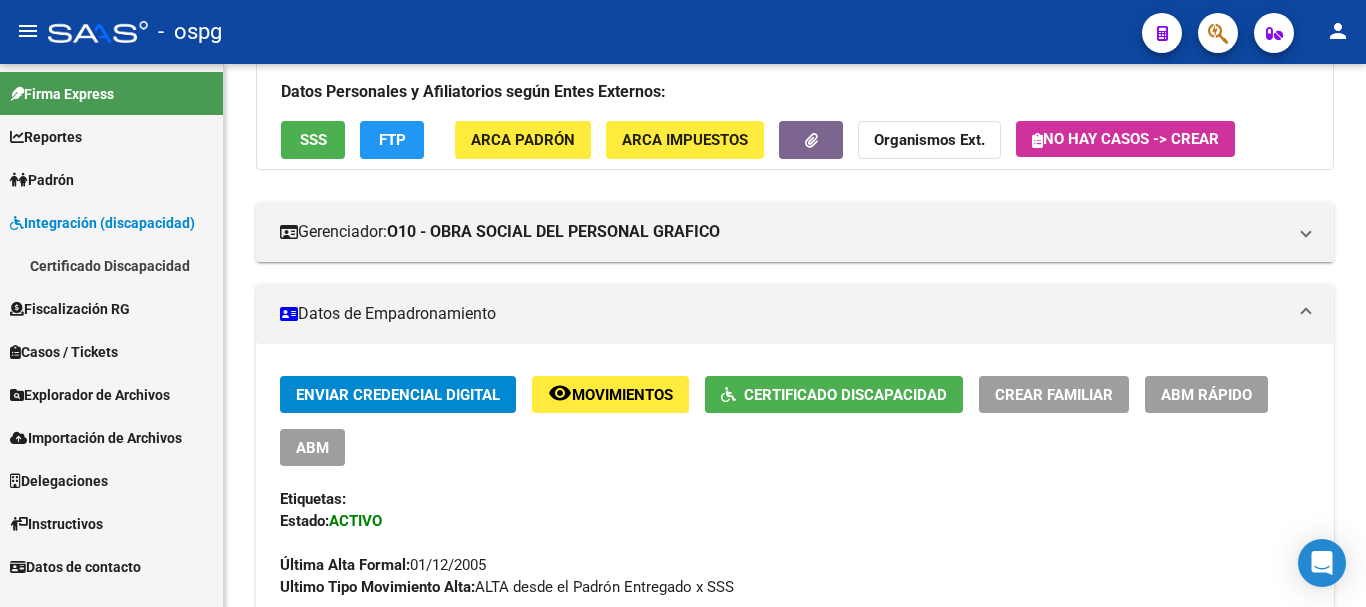 scroll, scrollTop: 0, scrollLeft: 0, axis: both 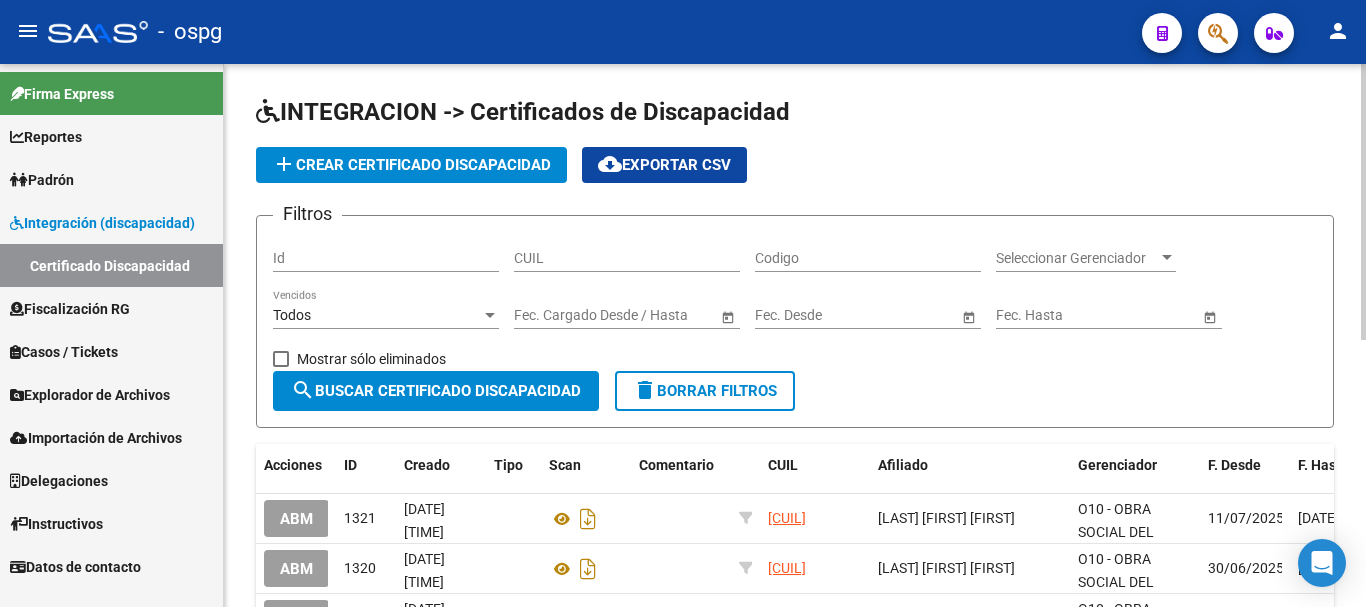 click on "add  Crear Certificado Discapacidad" 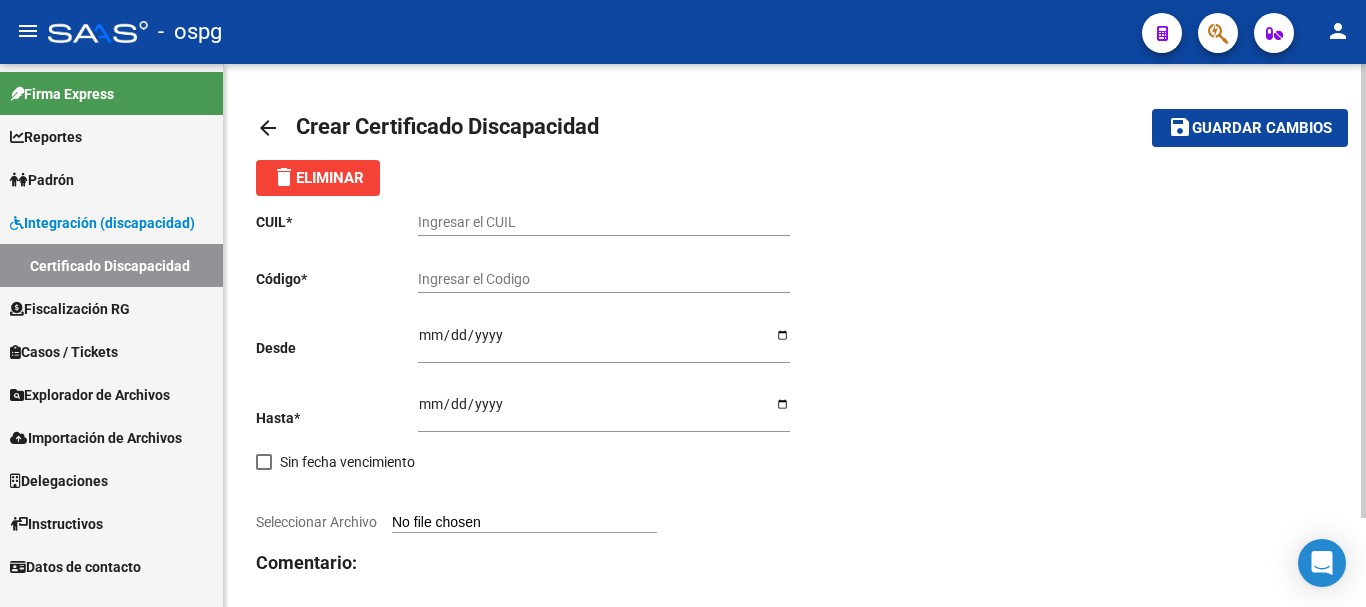 click on "Ingresar el CUIL" at bounding box center [604, 222] 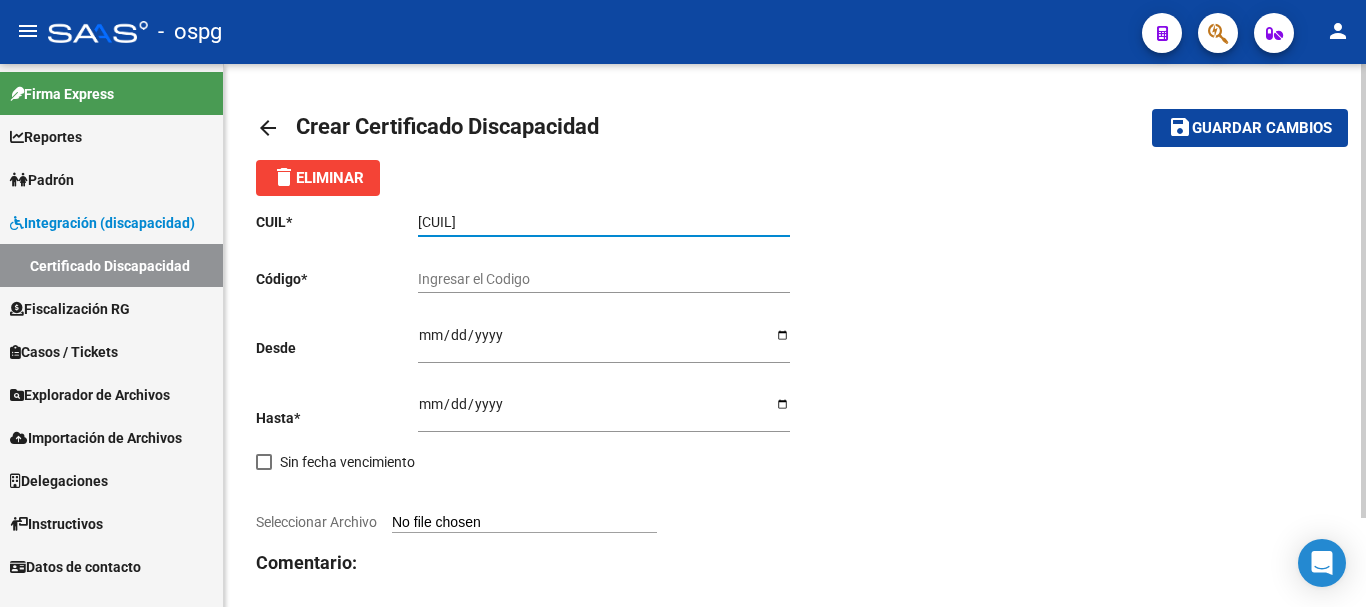 type on "[CUIL]" 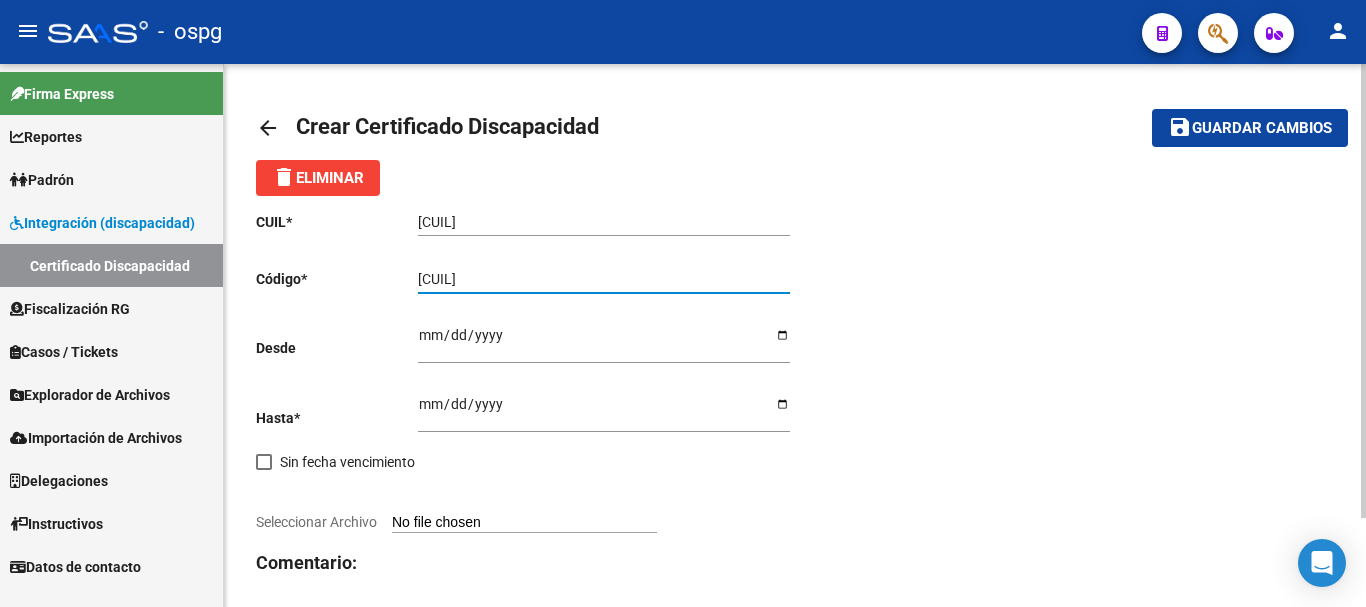 type on "[CUIL]" 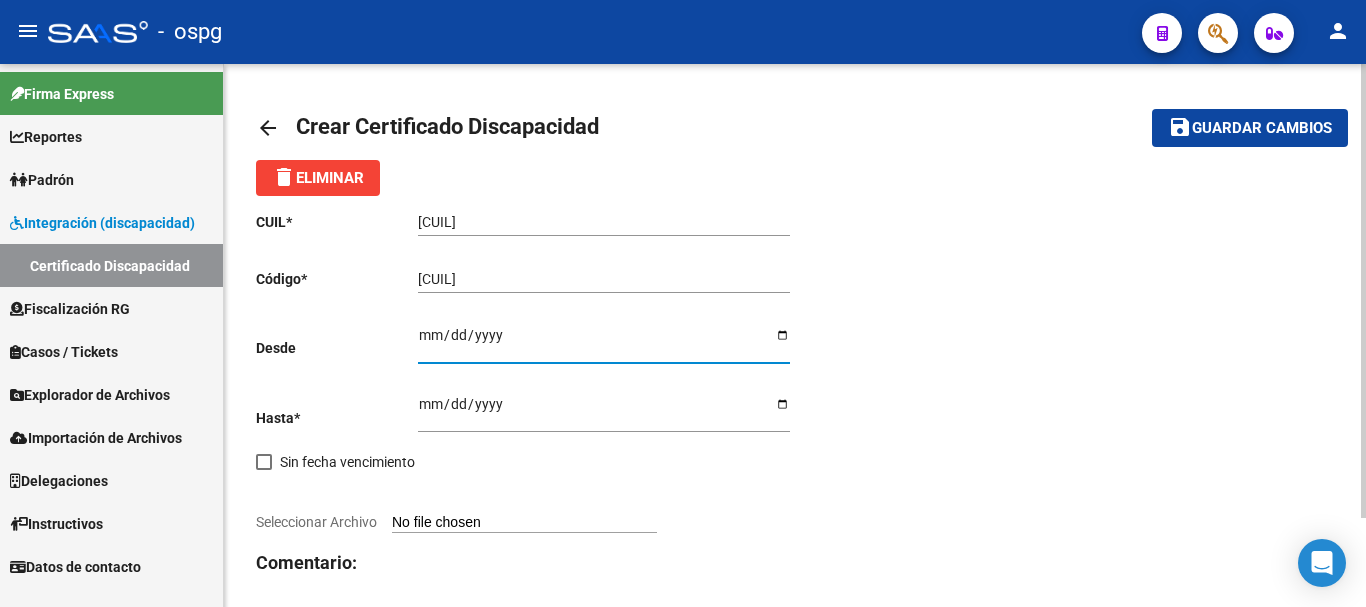 click on "Ingresar fec. Desde" at bounding box center (604, 342) 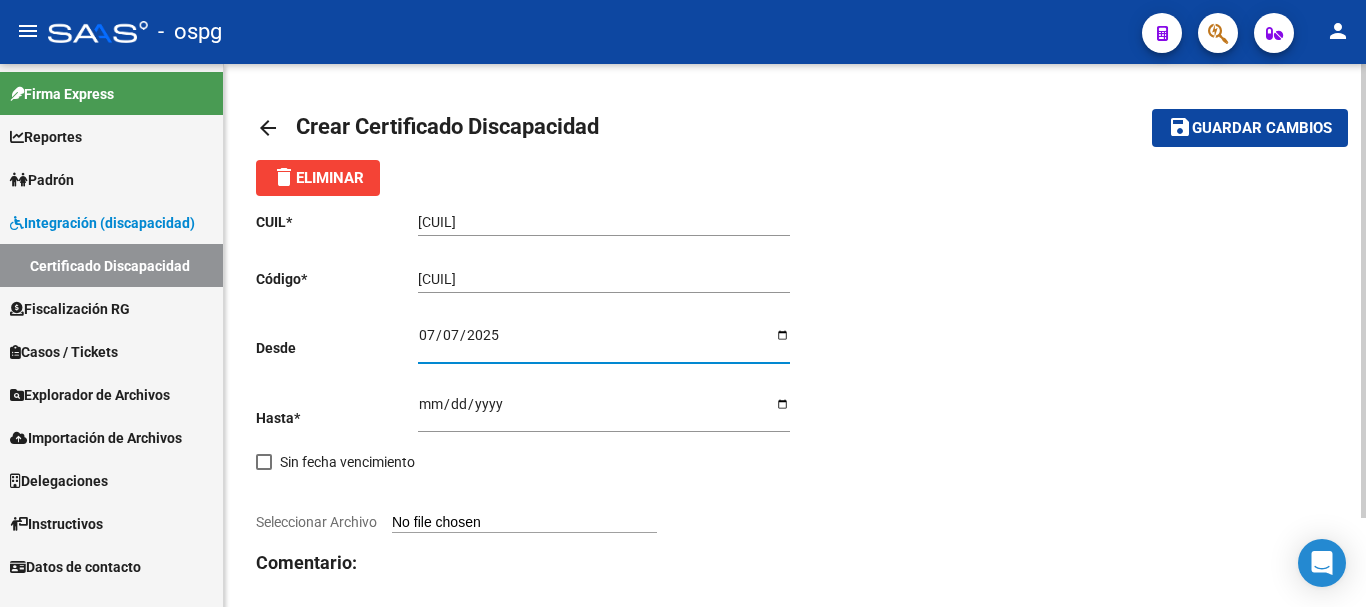 click on "Ingresar fec. Hasta" at bounding box center [604, 411] 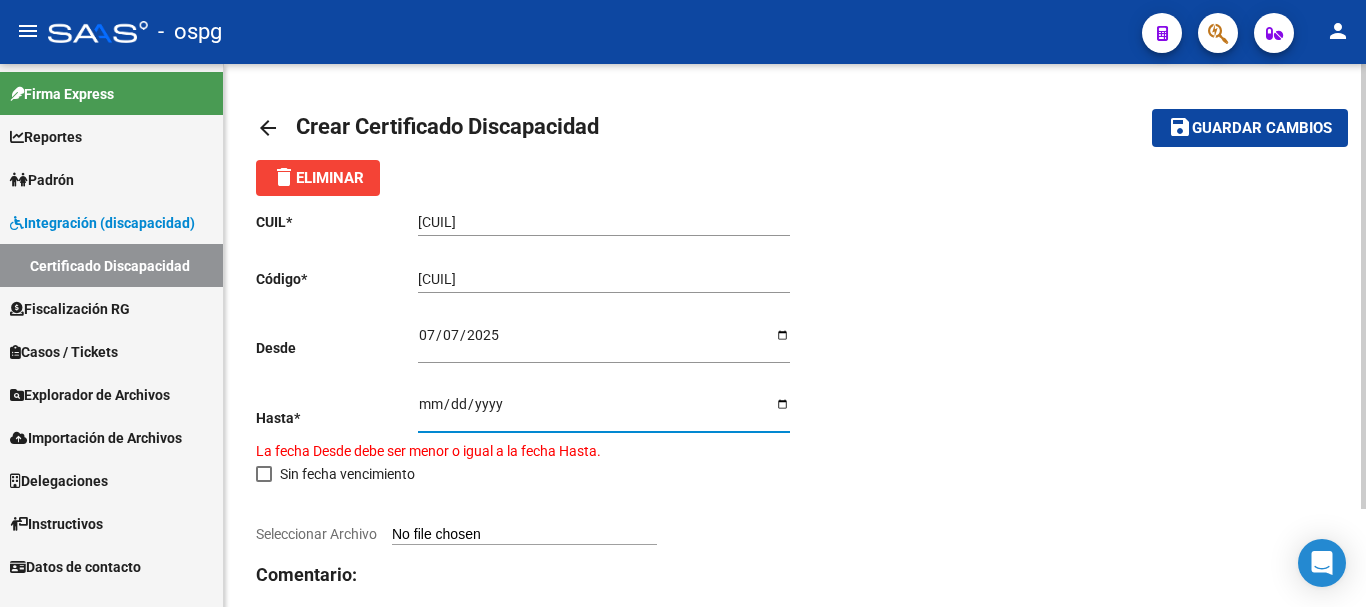 type on "[DATE]" 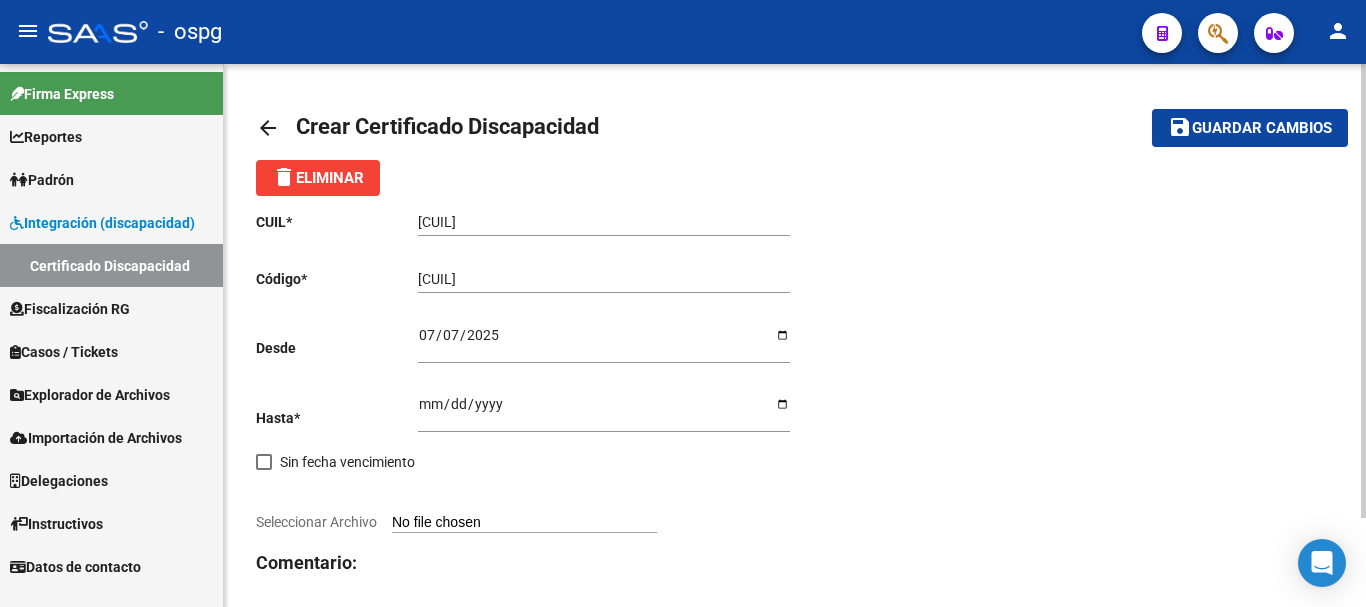 click on "Seleccionar Archivo" at bounding box center [524, 523] 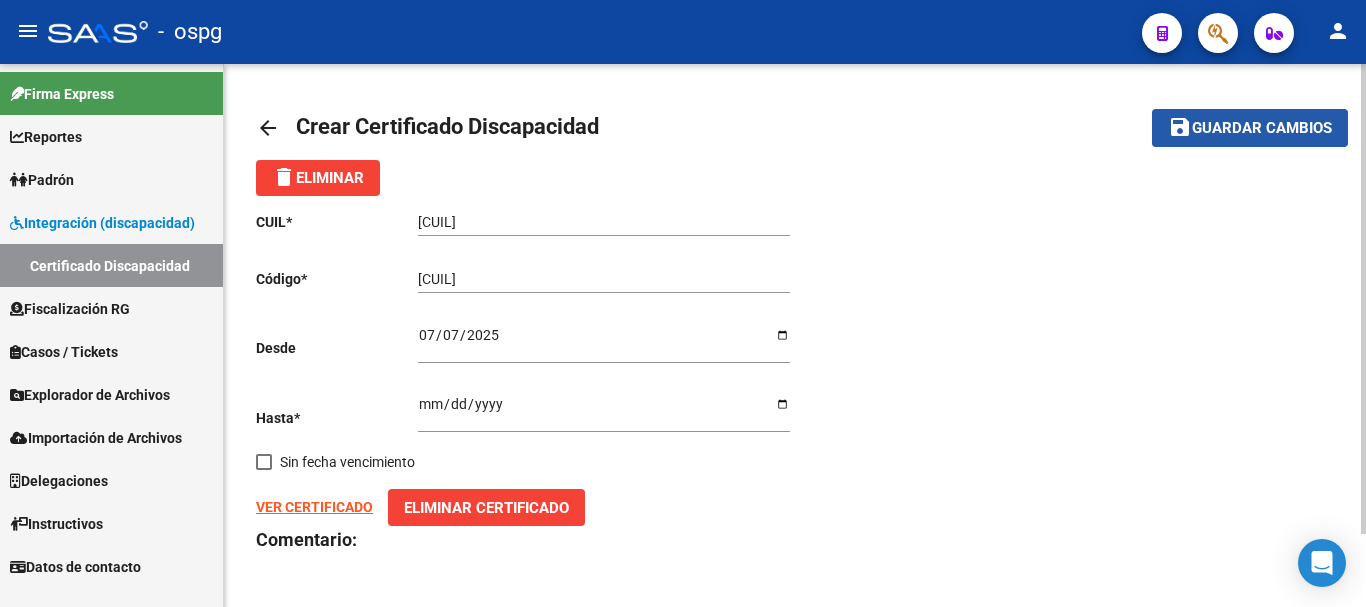 click on "Guardar cambios" 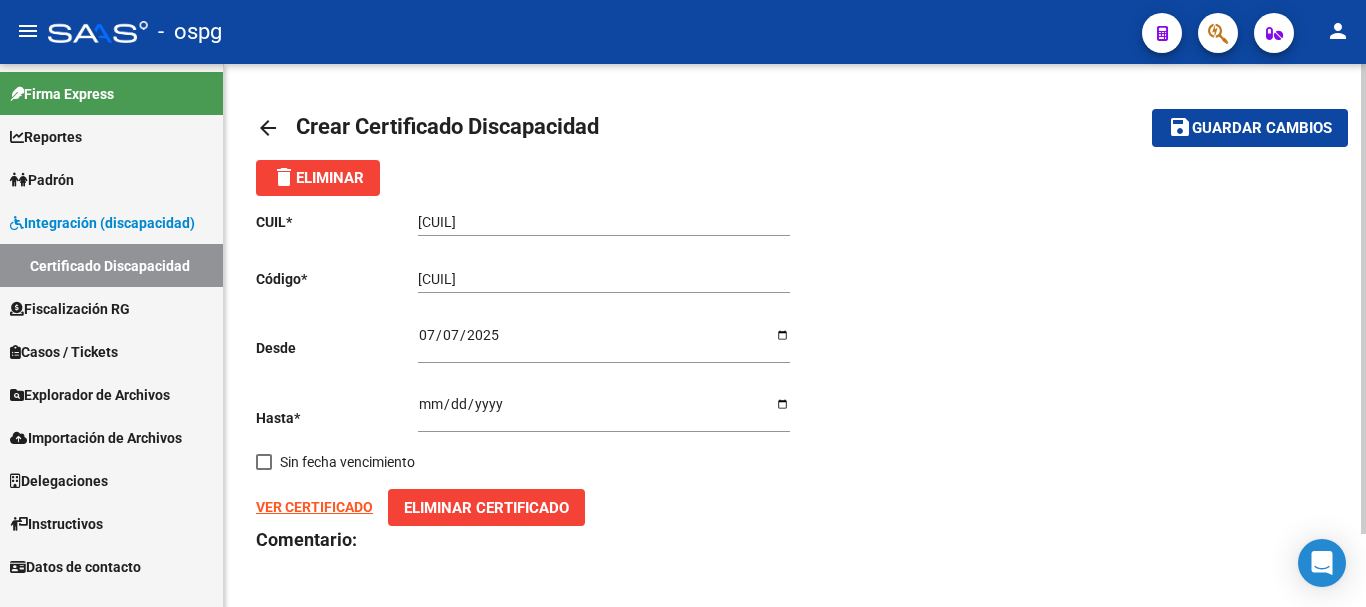 click on "arrow_back" 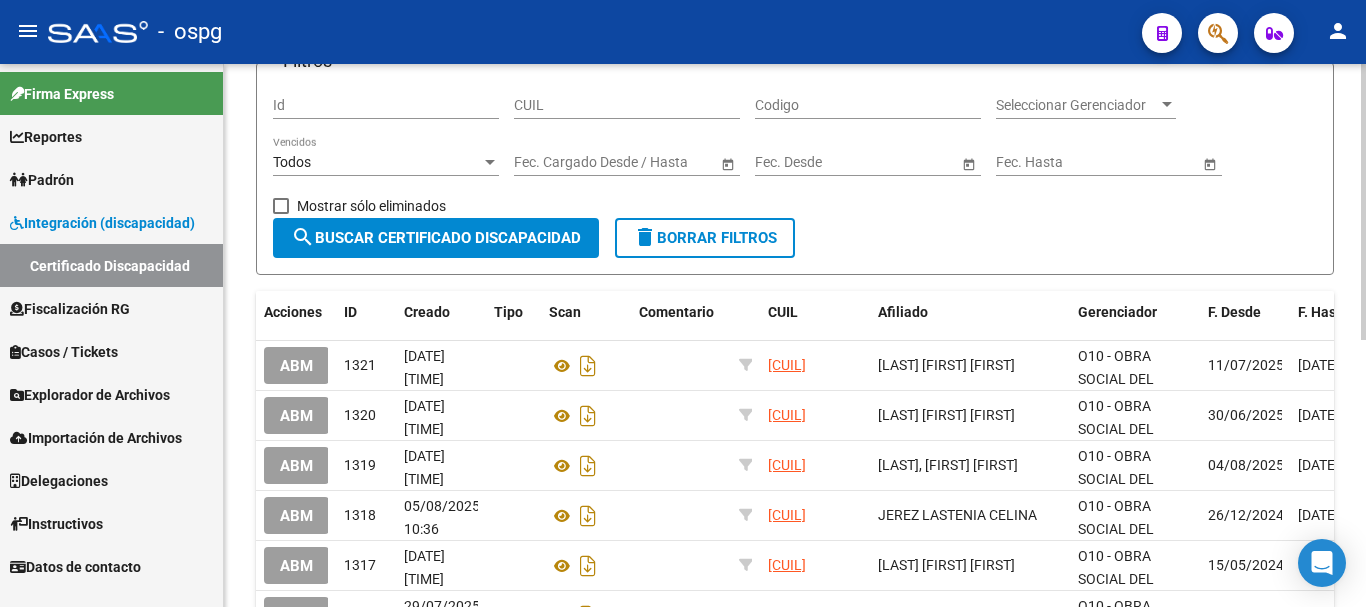 scroll, scrollTop: 24, scrollLeft: 0, axis: vertical 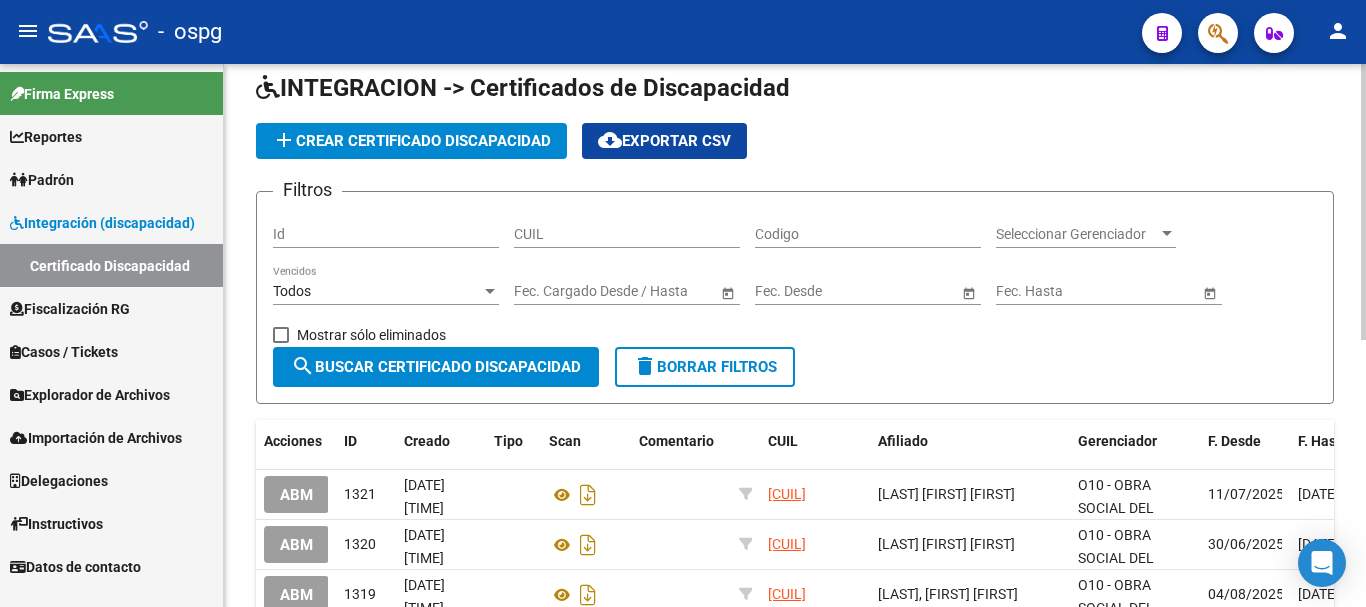 click on "CUIL" at bounding box center (627, 234) 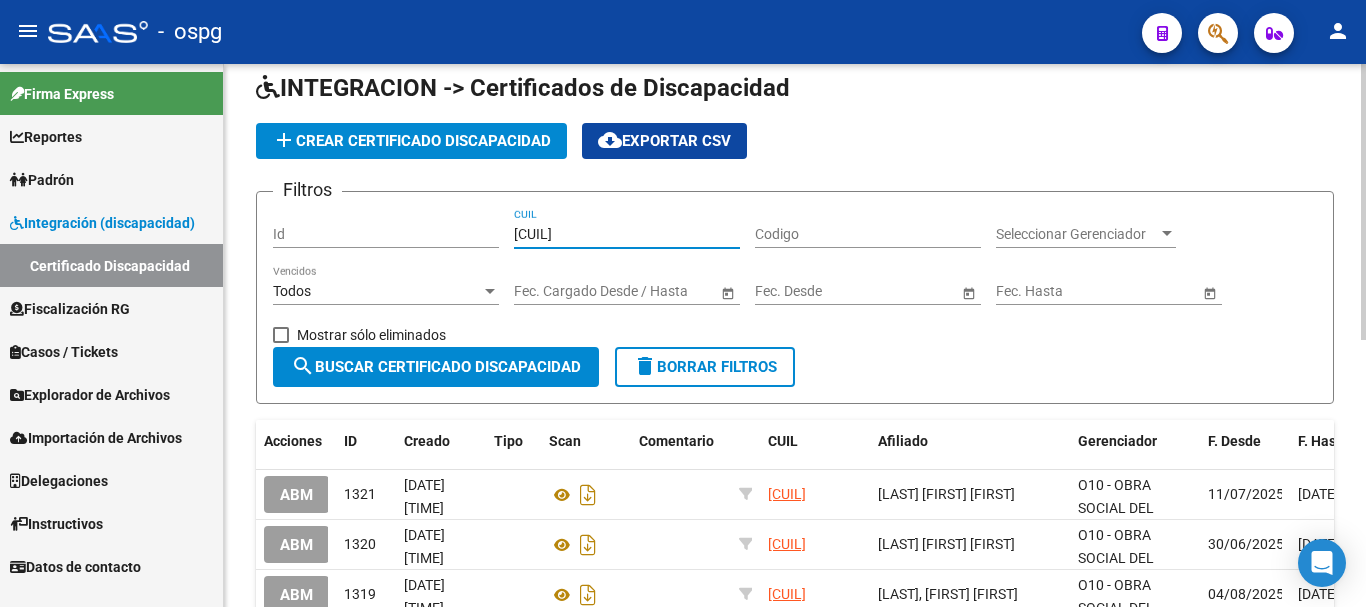 type on "[CUIL]" 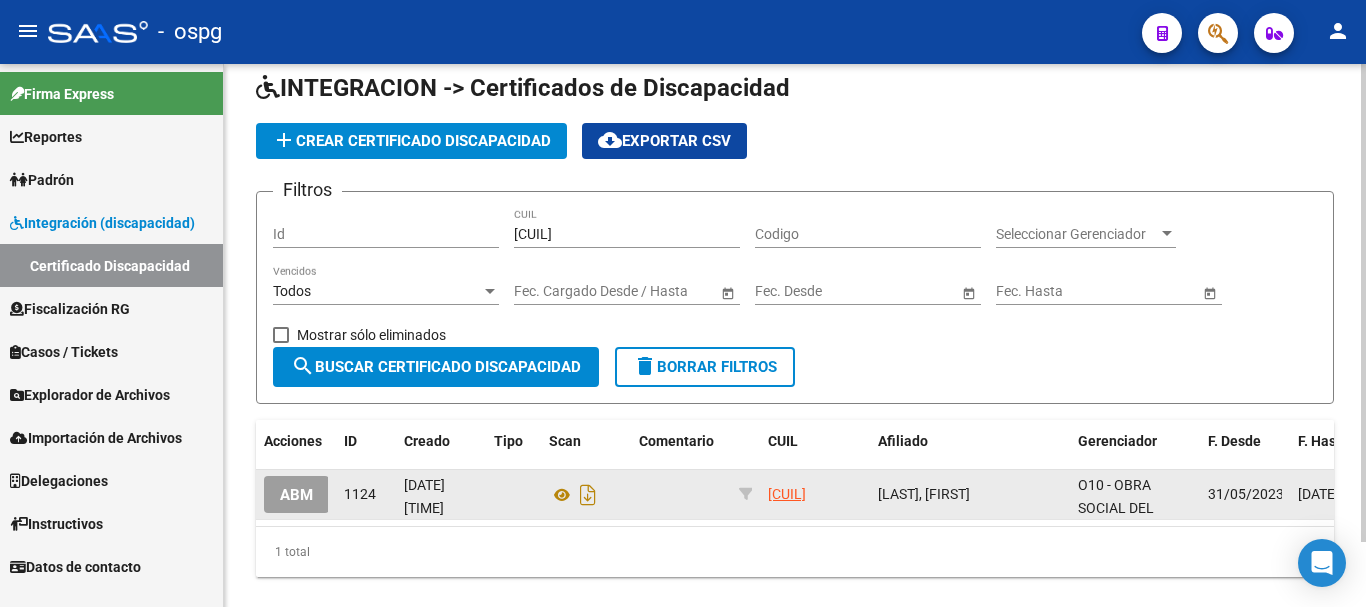 scroll, scrollTop: 4, scrollLeft: 0, axis: vertical 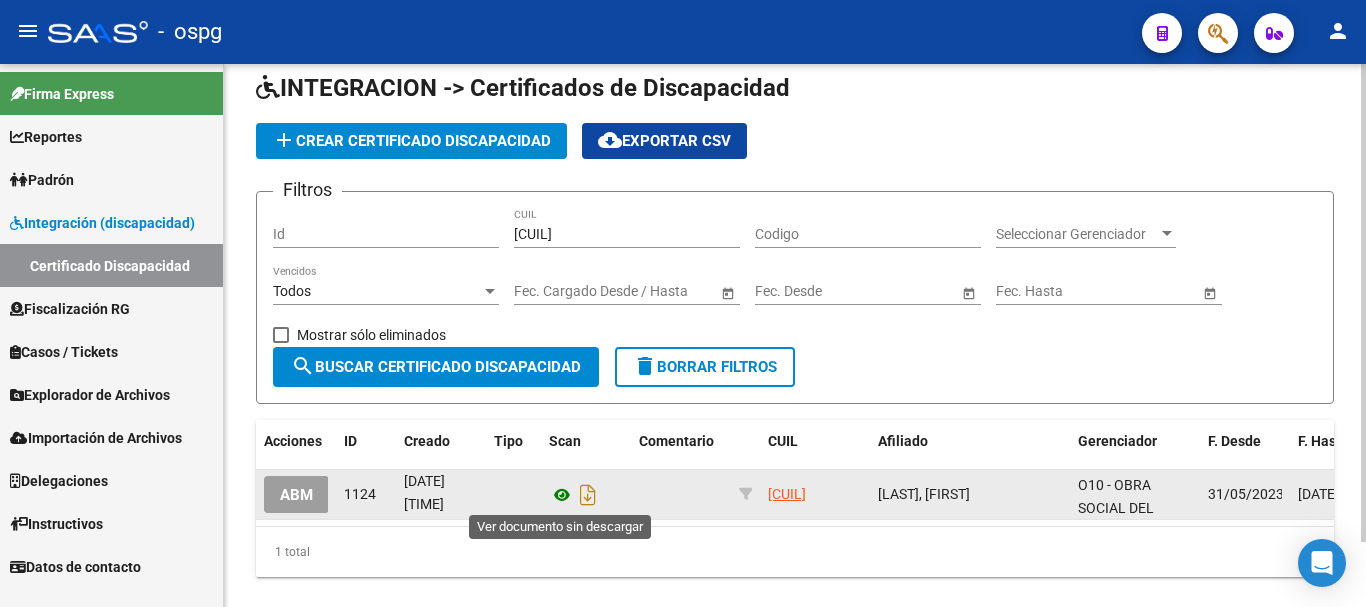 click 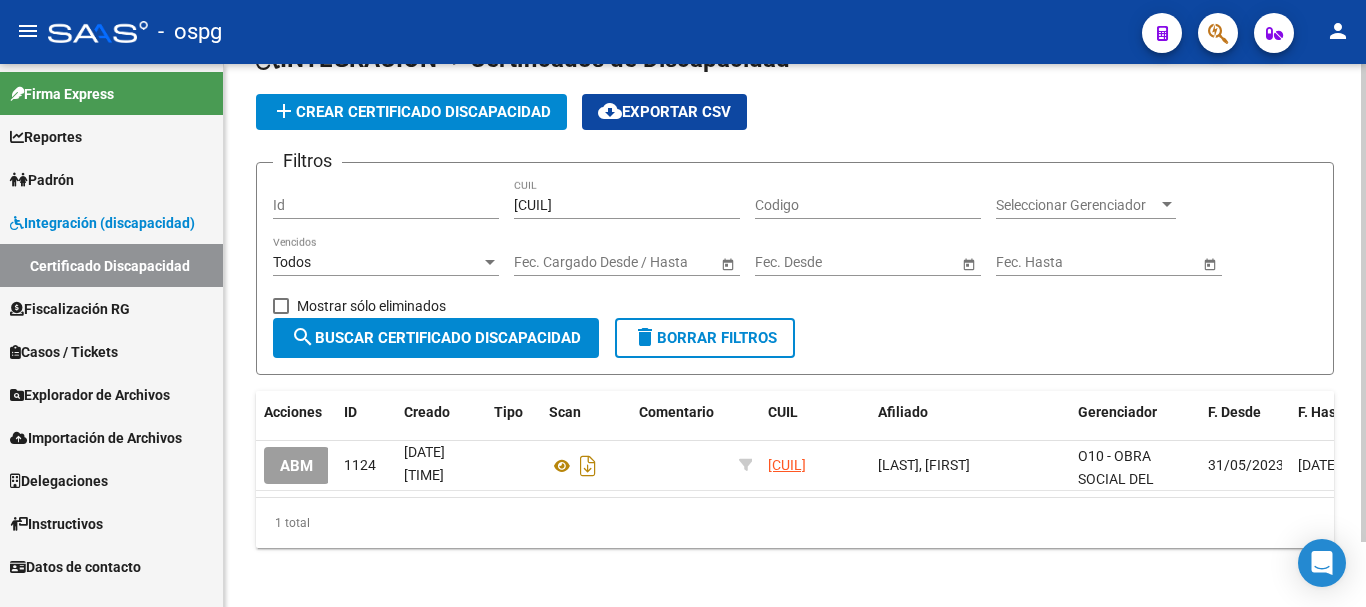 scroll, scrollTop: 74, scrollLeft: 0, axis: vertical 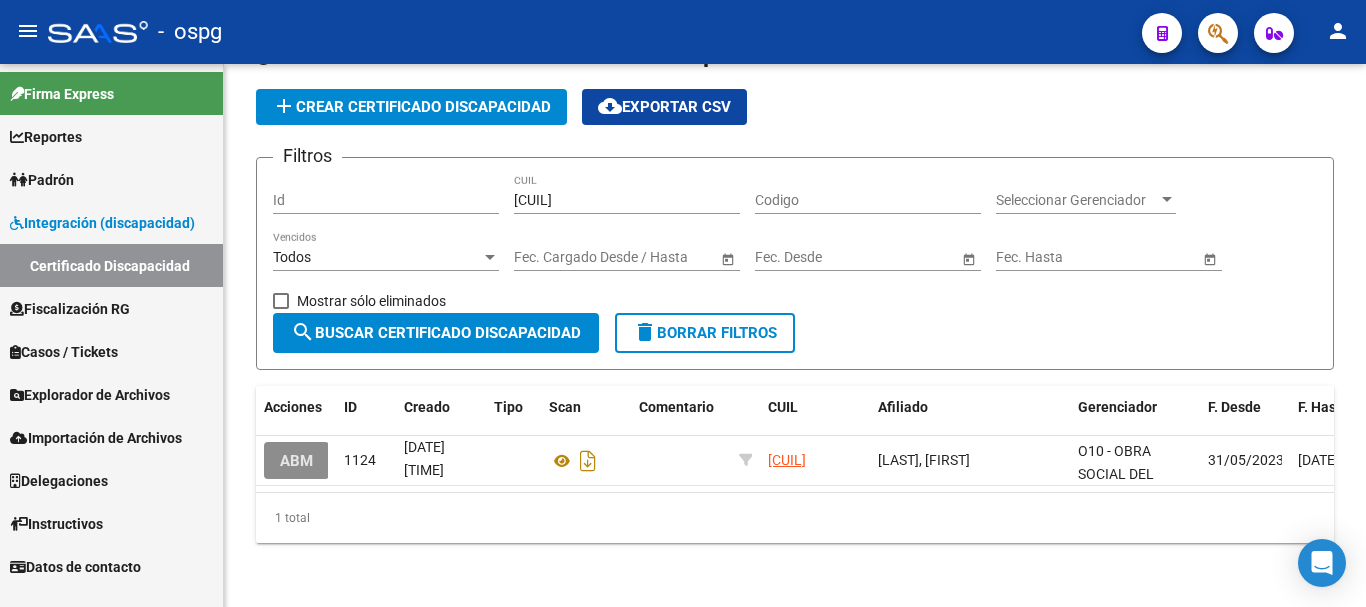 click on "ABM" 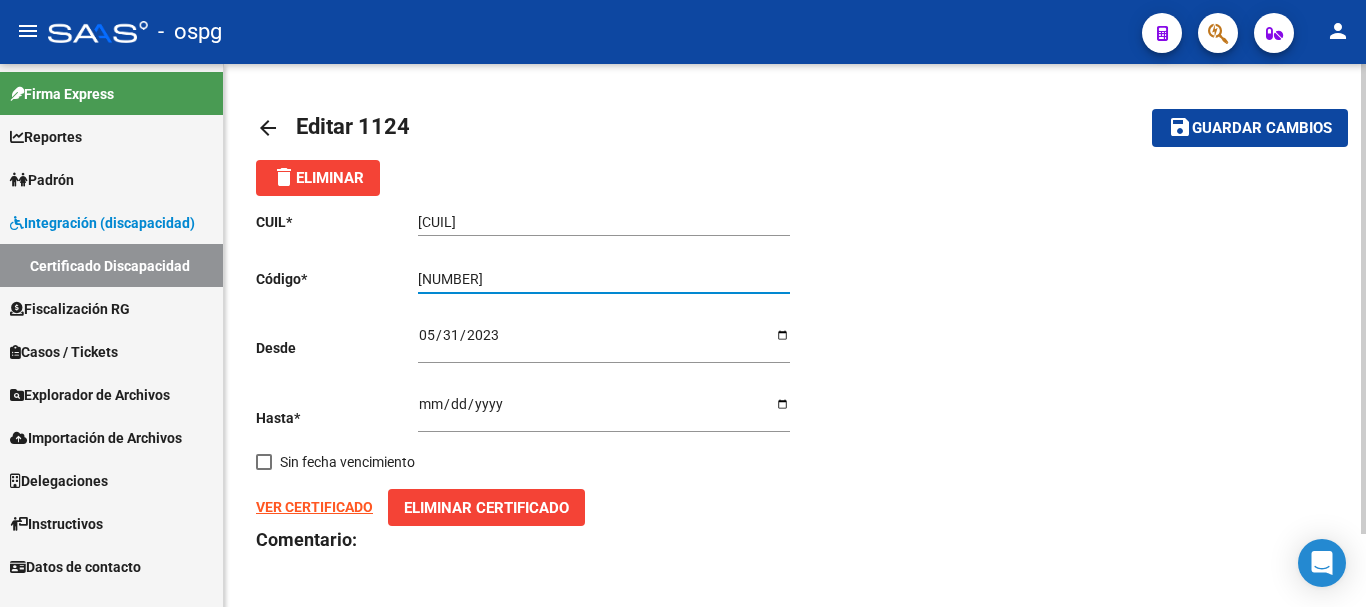 drag, startPoint x: 504, startPoint y: 280, endPoint x: 390, endPoint y: 267, distance: 114.73883 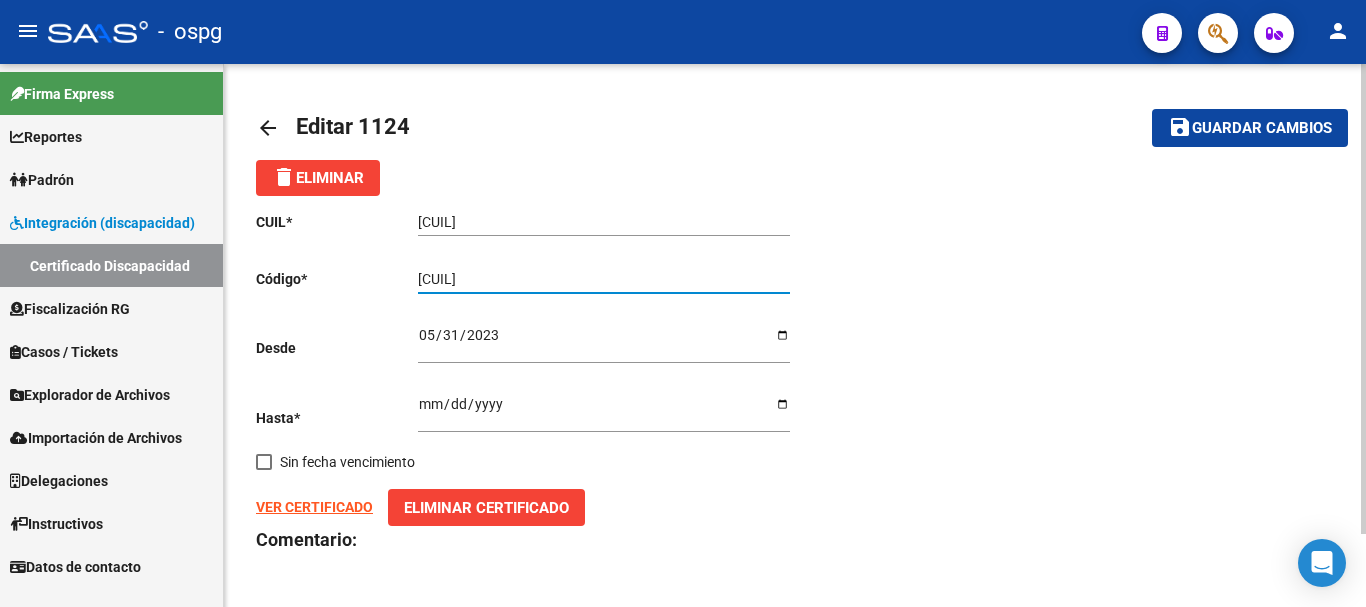 type on "[CUIL]" 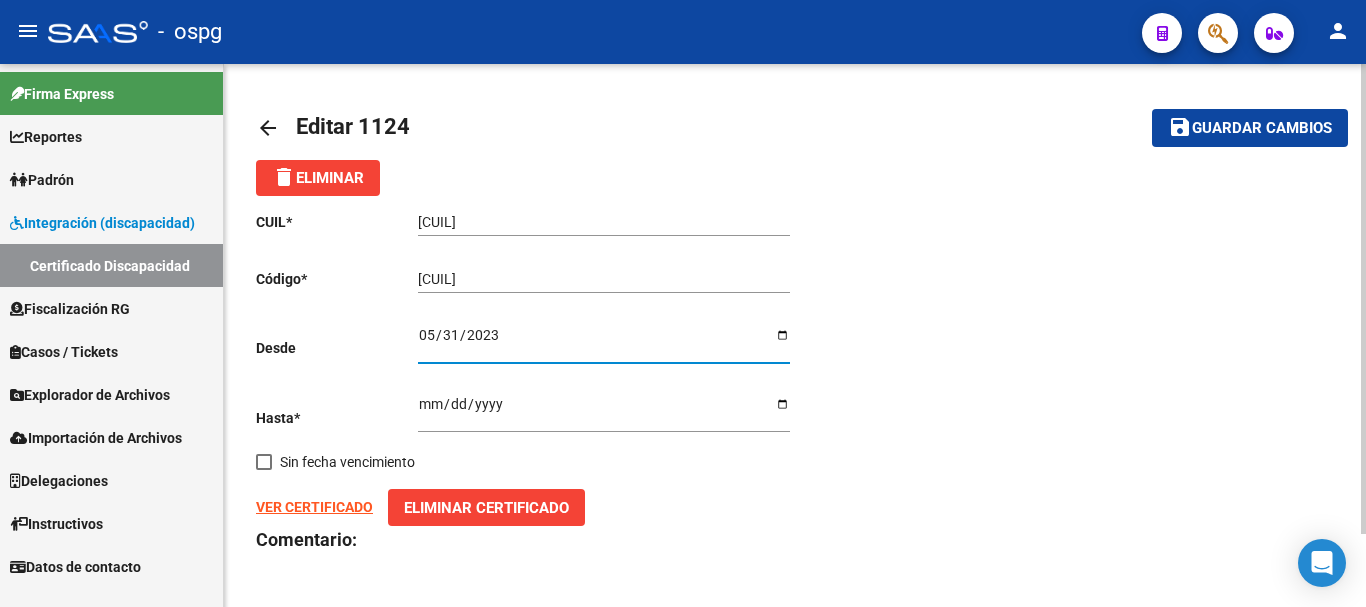drag, startPoint x: 511, startPoint y: 332, endPoint x: 392, endPoint y: 321, distance: 119.507324 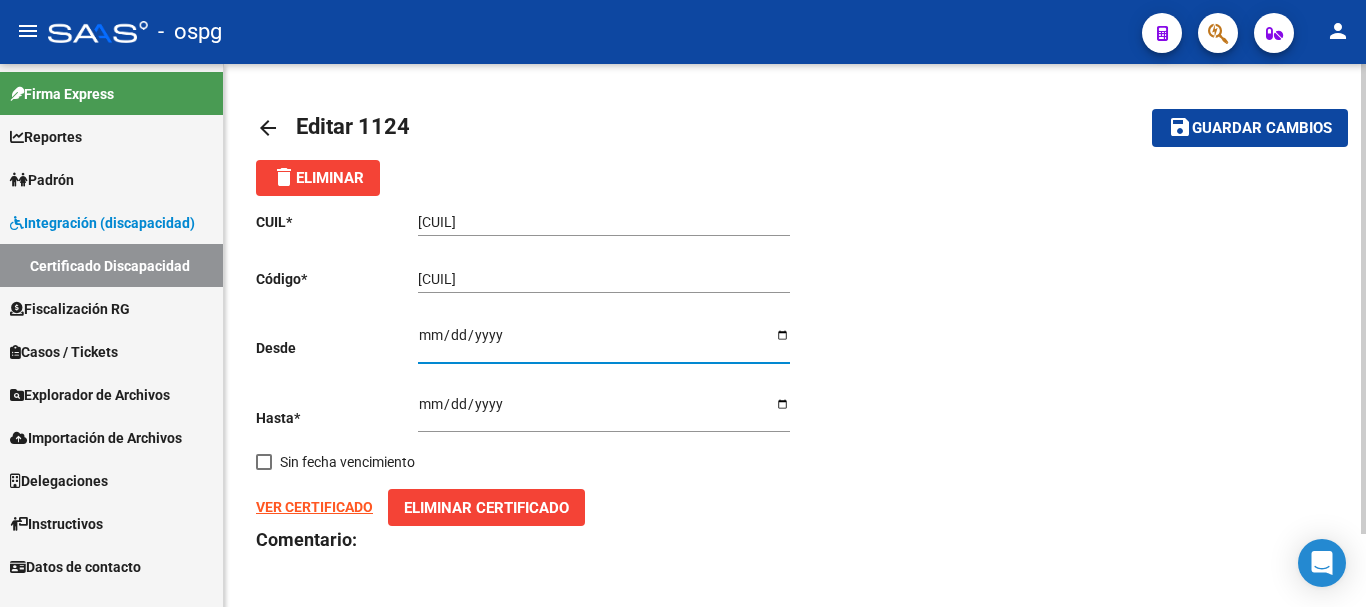 type on "[DATE]" 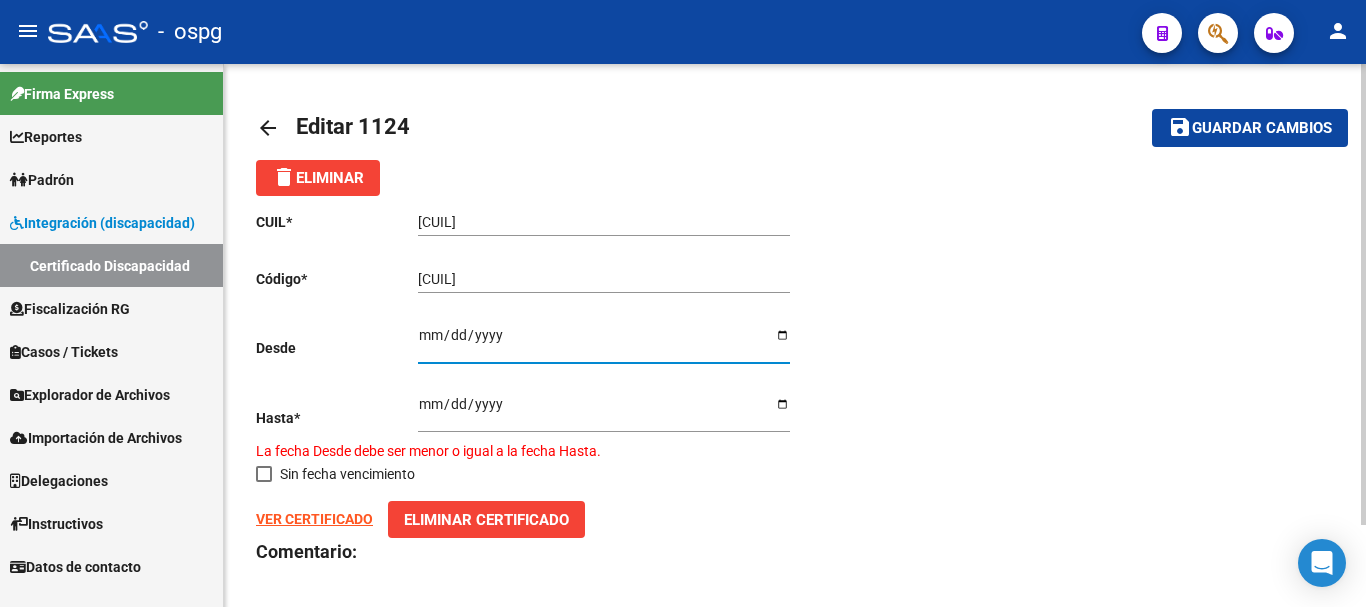 type on "2025-07-07" 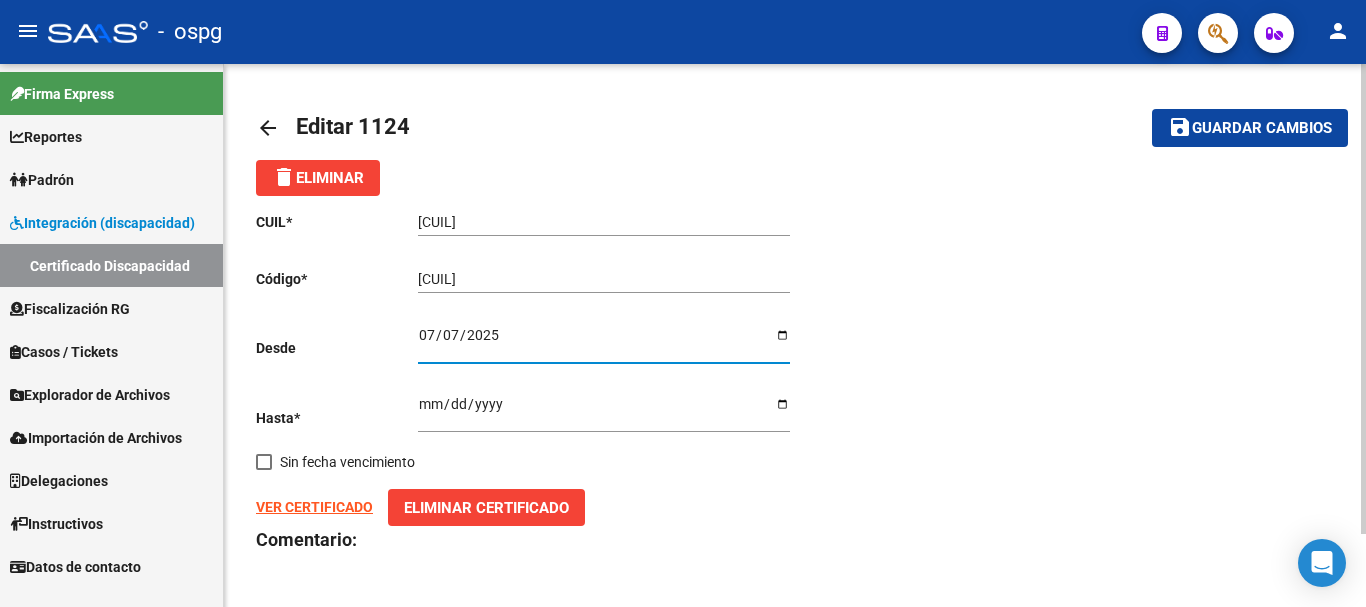 drag, startPoint x: 427, startPoint y: 403, endPoint x: 482, endPoint y: 322, distance: 97.90812 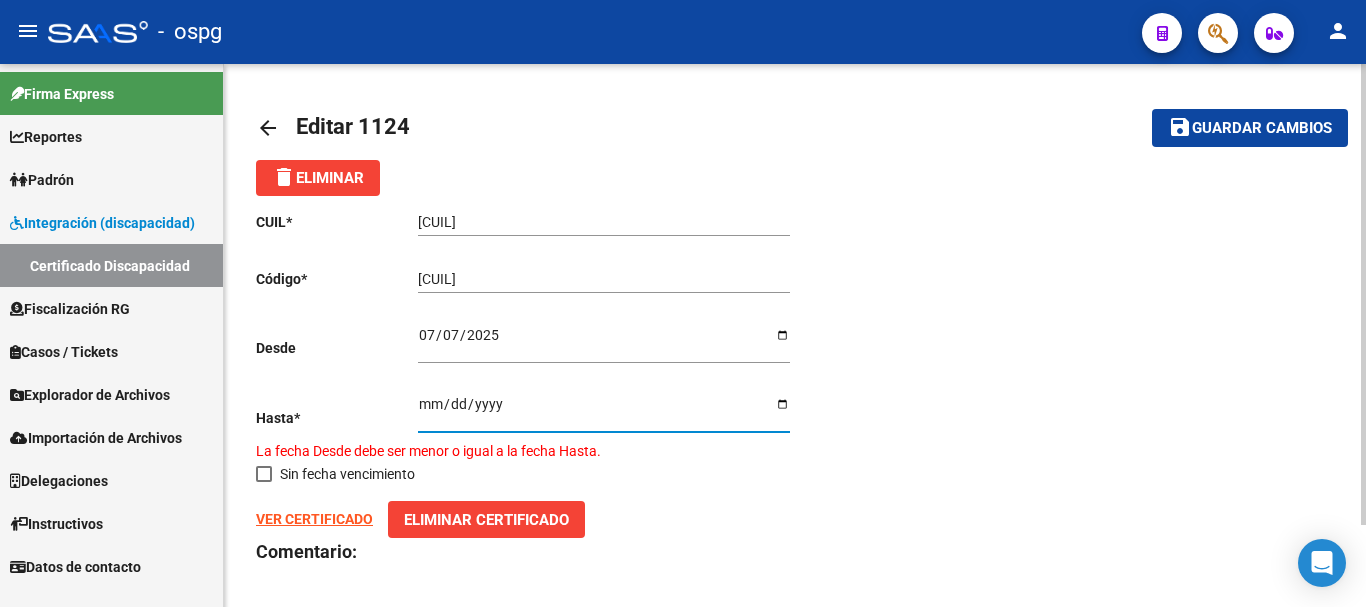 type on "[DATE]" 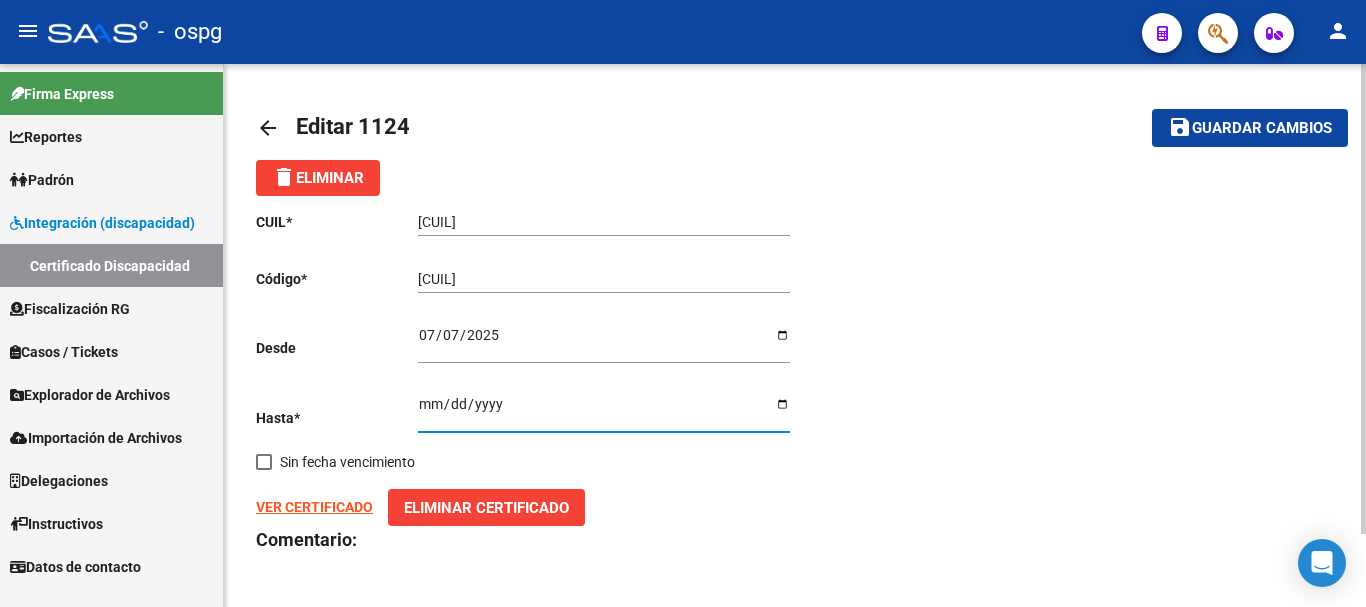type on "[DATE]" 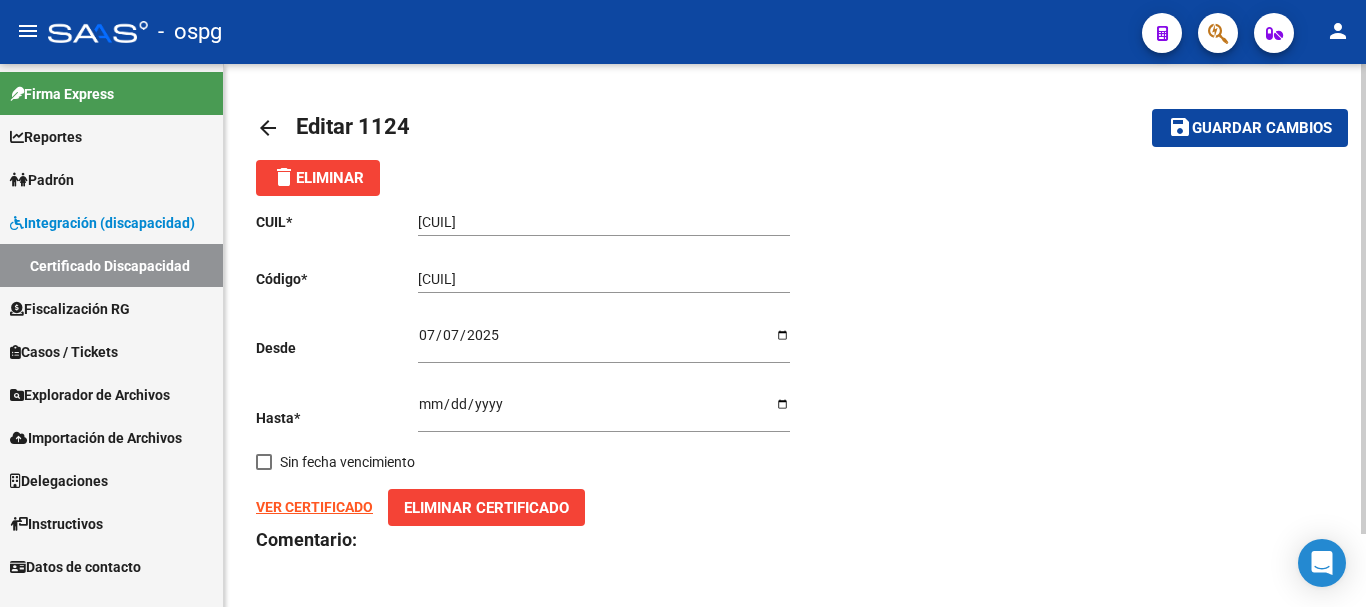 click on "VER CERTIFICADO" 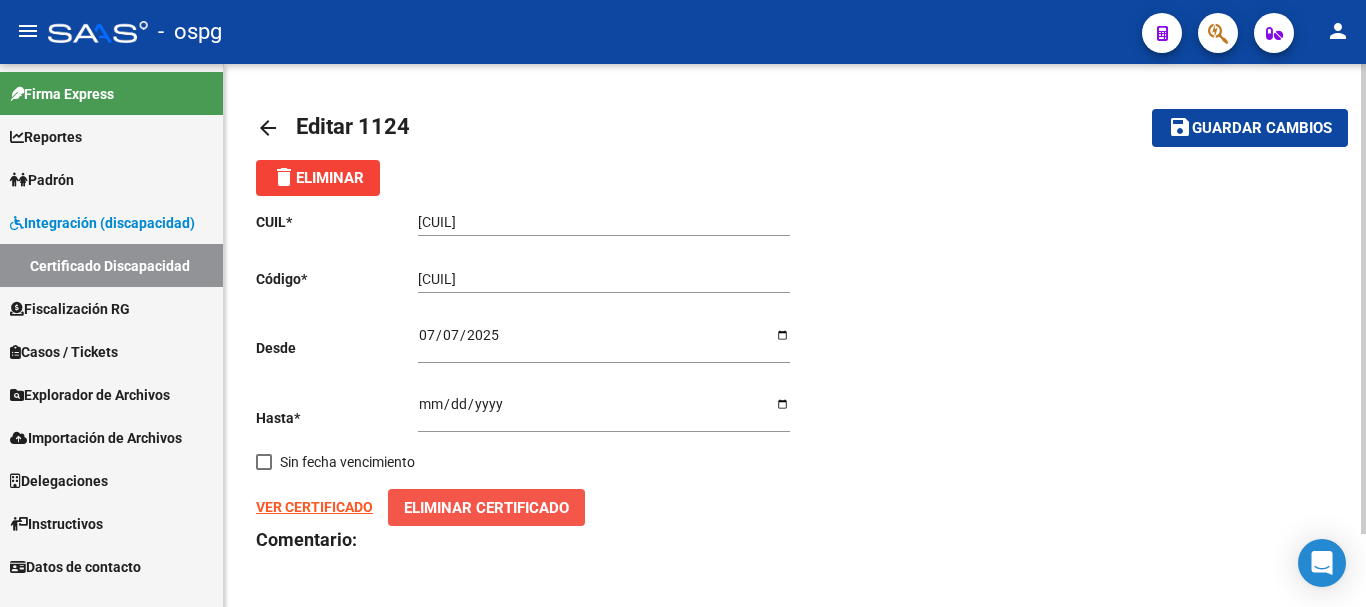 click on "Eliminar Certificado" 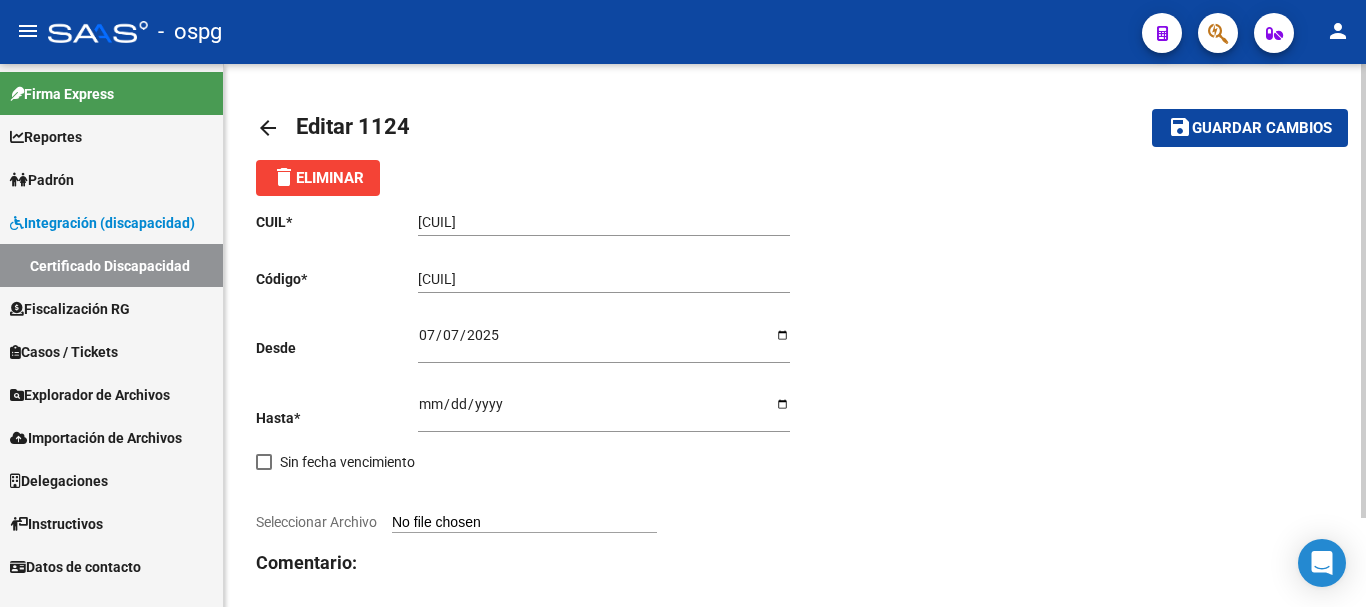 click on "Seleccionar Archivo" 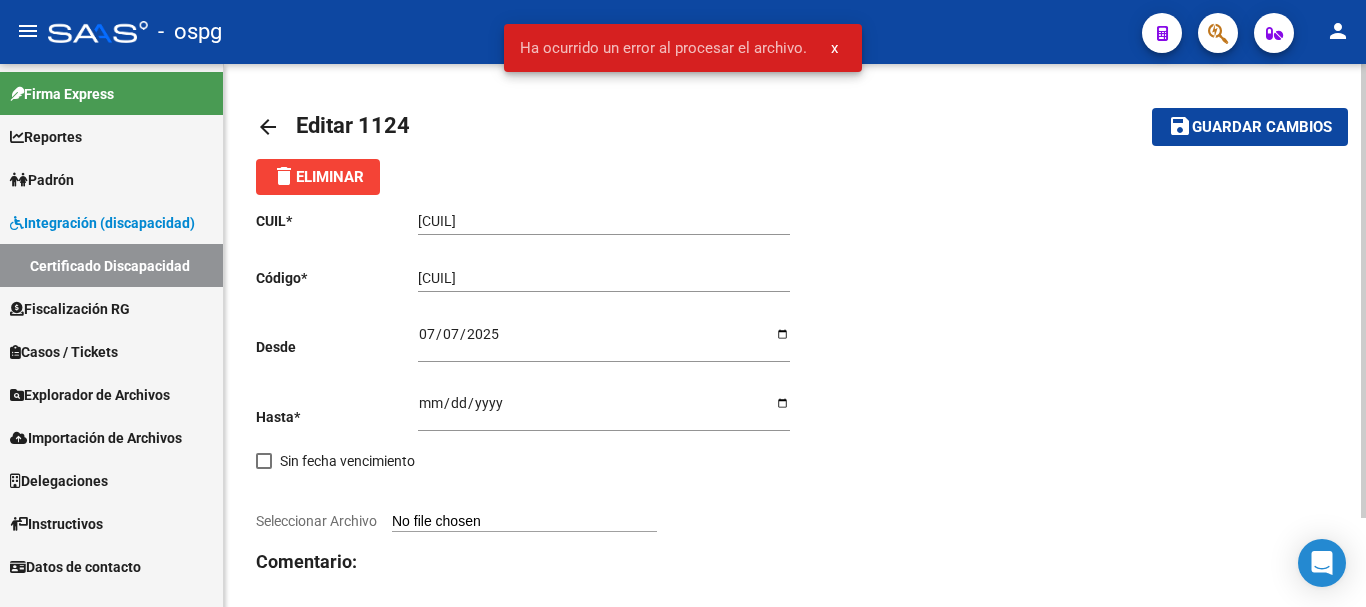 scroll, scrollTop: 0, scrollLeft: 0, axis: both 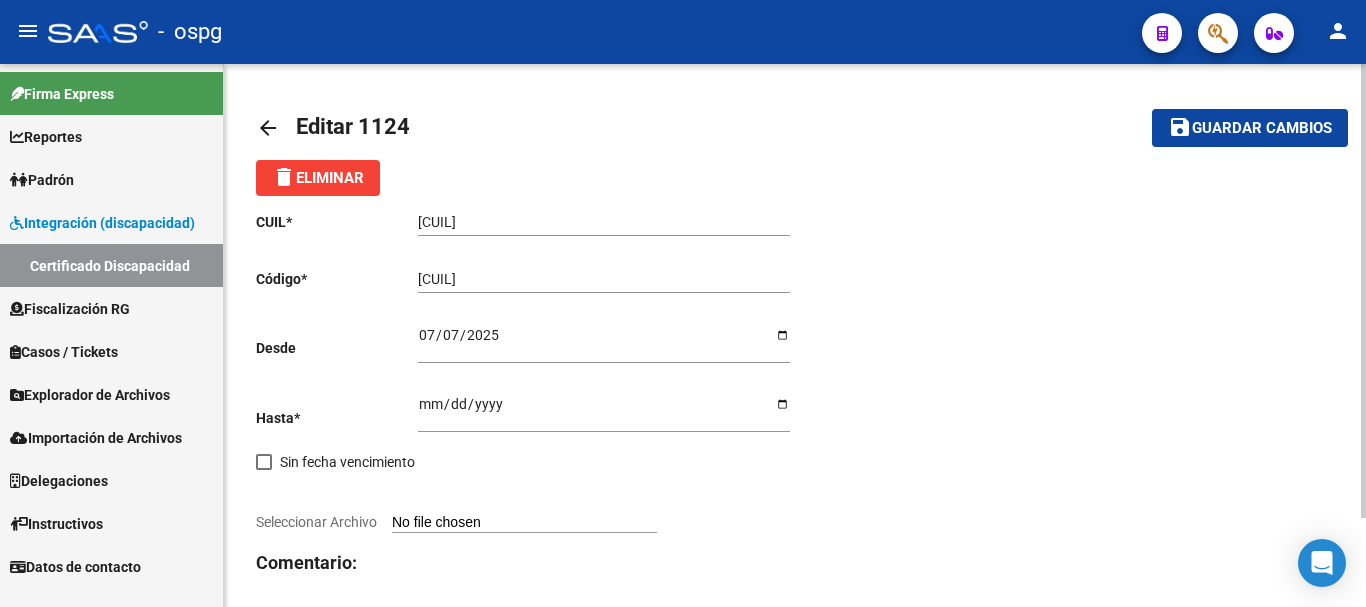 click on "Seleccionar Archivo" at bounding box center (524, 523) 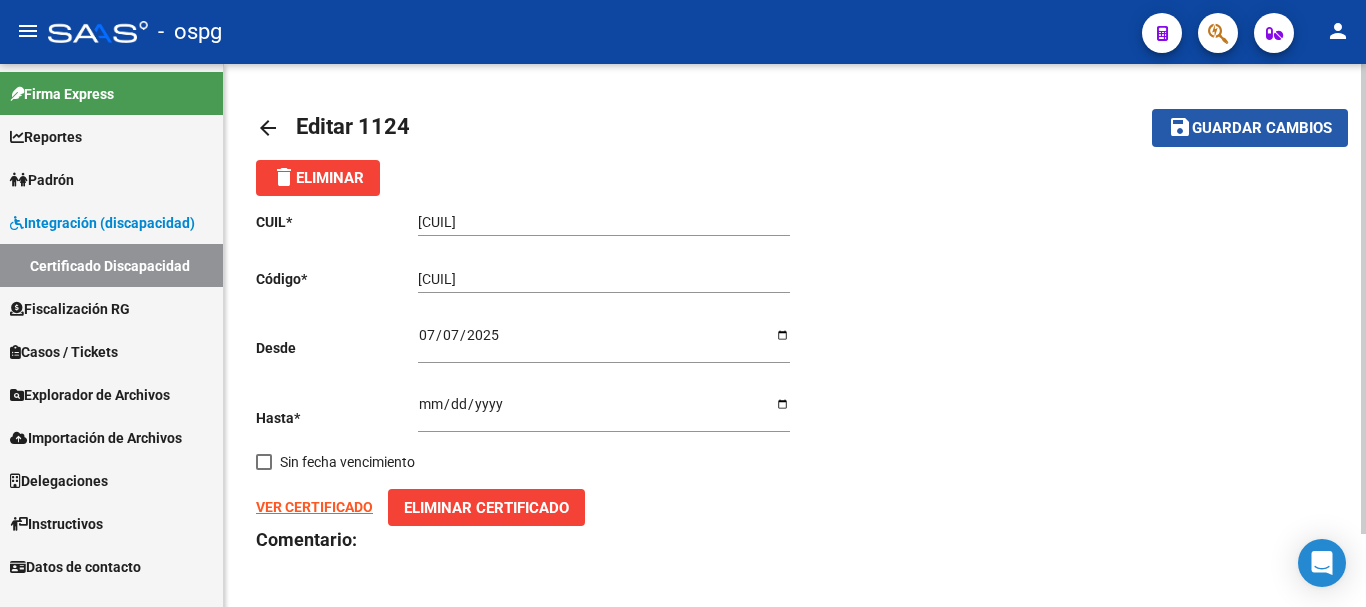 click on "Guardar cambios" 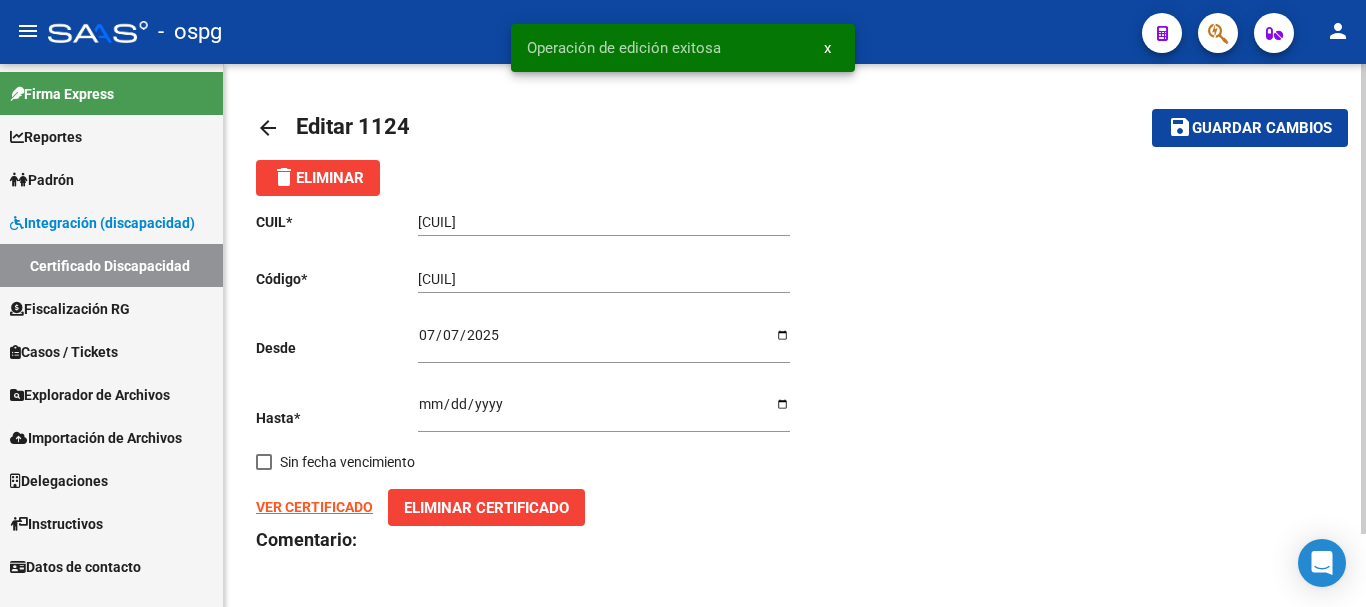 click on "arrow_back" 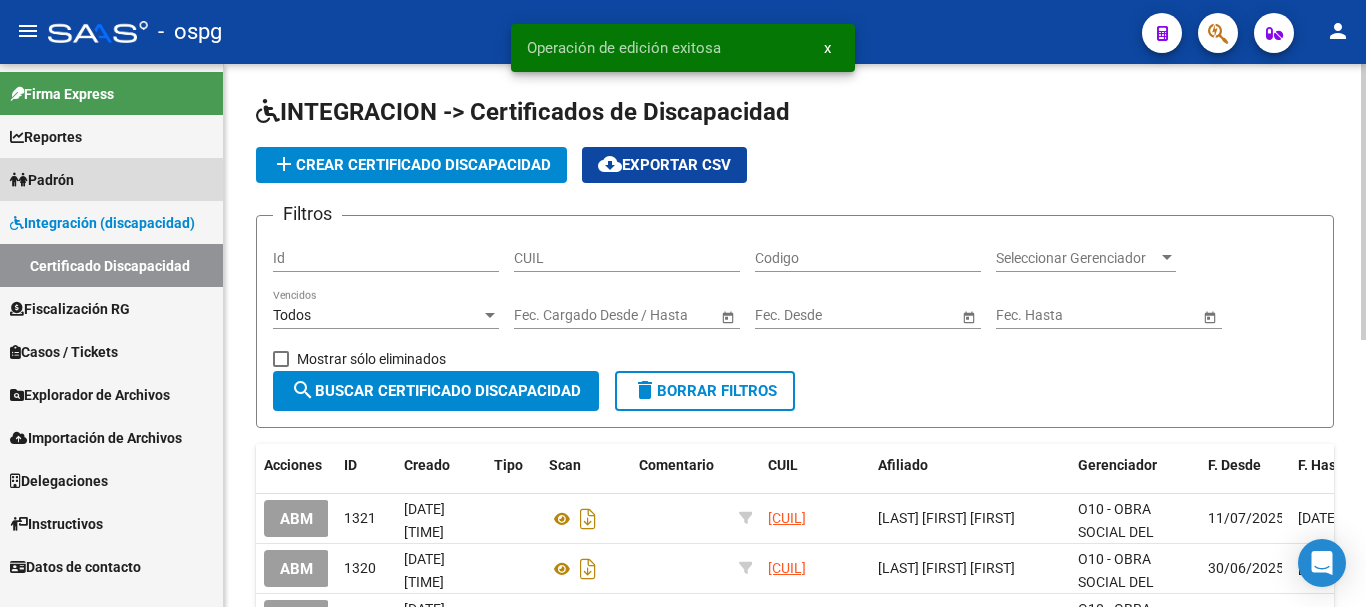 click on "Padrón" at bounding box center (111, 179) 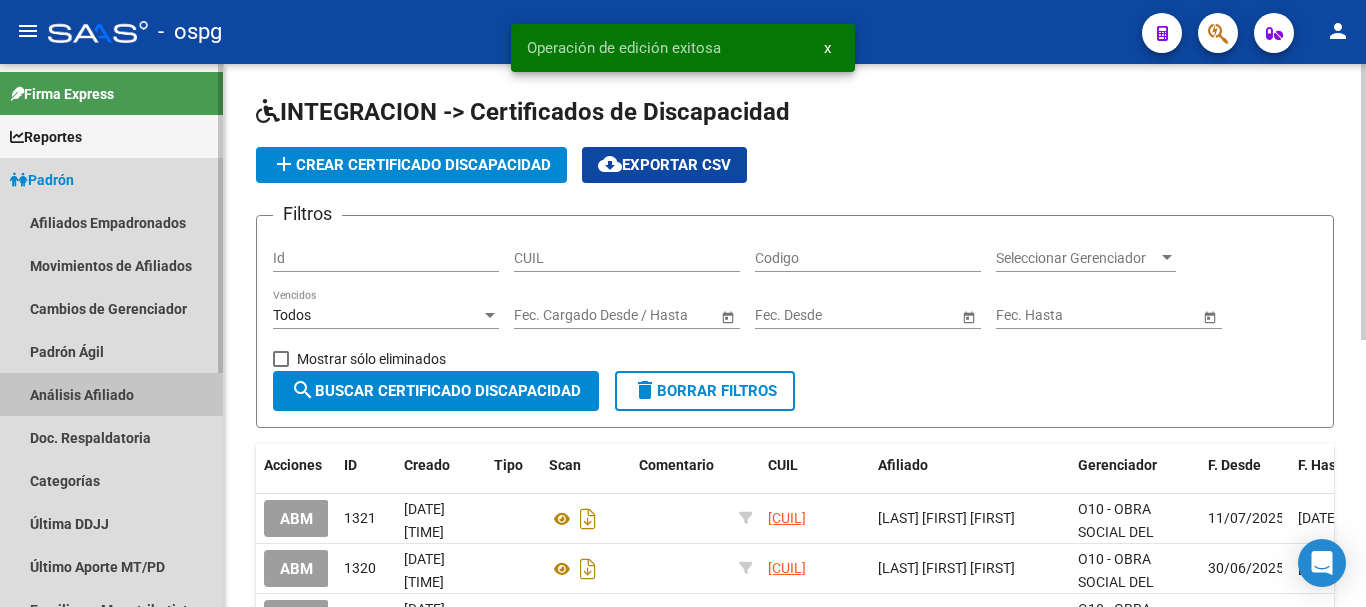 click on "Análisis Afiliado" at bounding box center (111, 394) 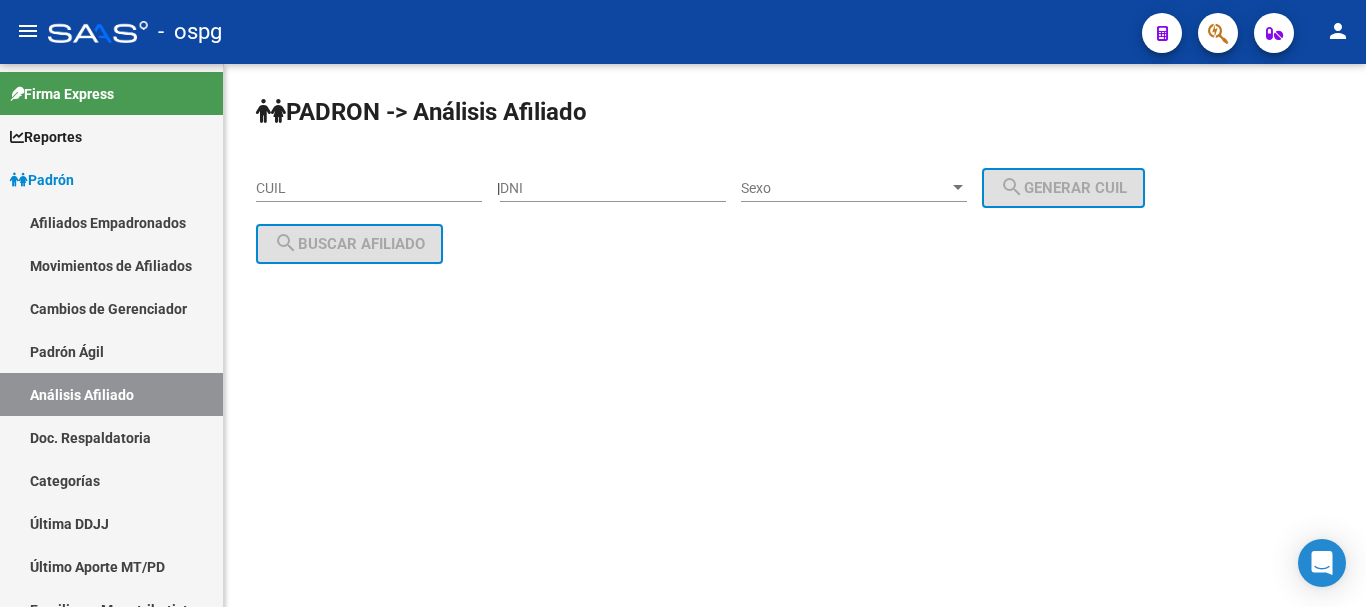 click on "CUIL" at bounding box center (369, 188) 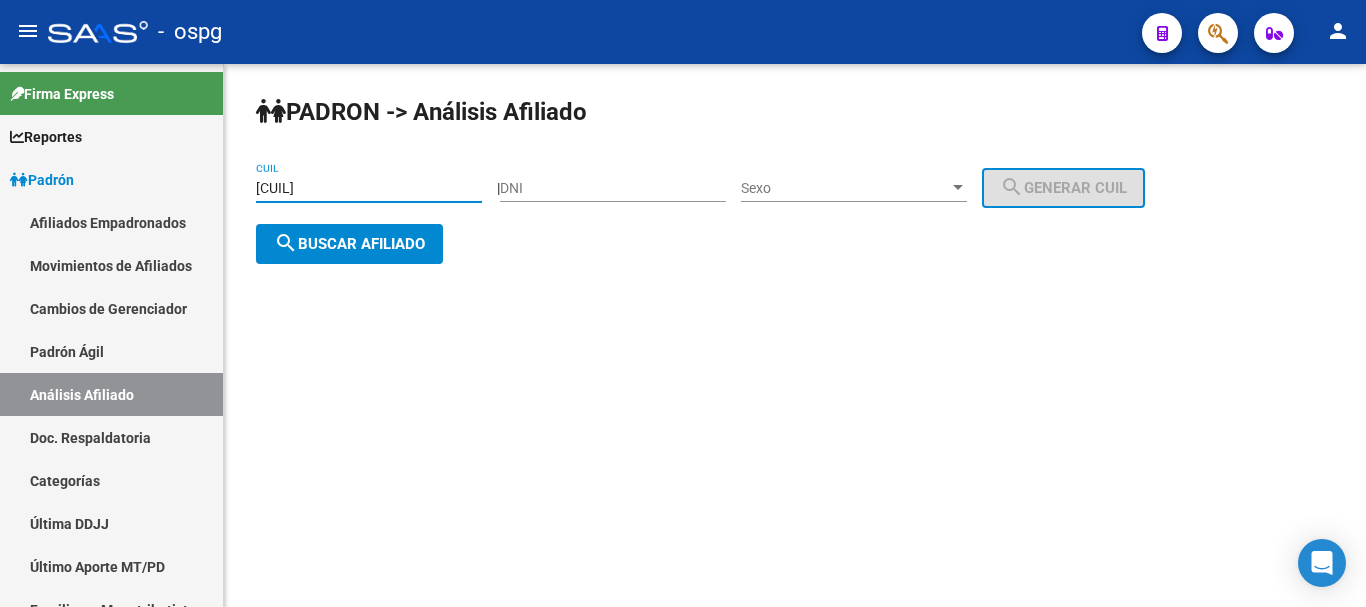 type on "[CUIL]" 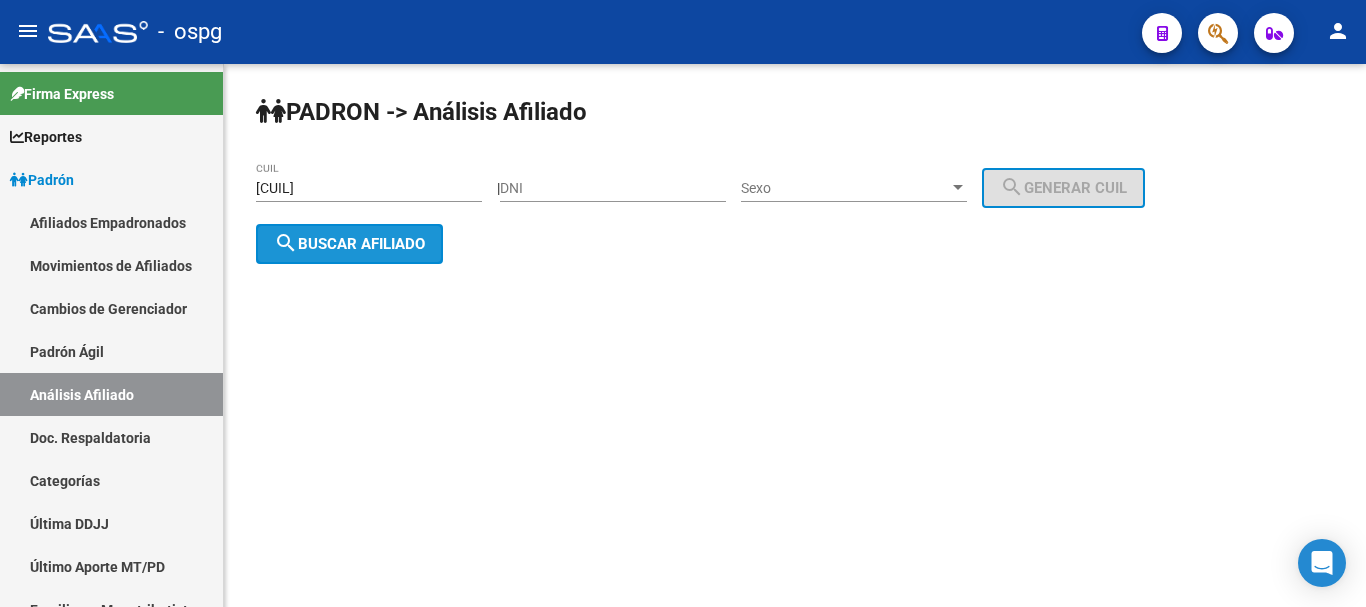 click on "search  Buscar afiliado" 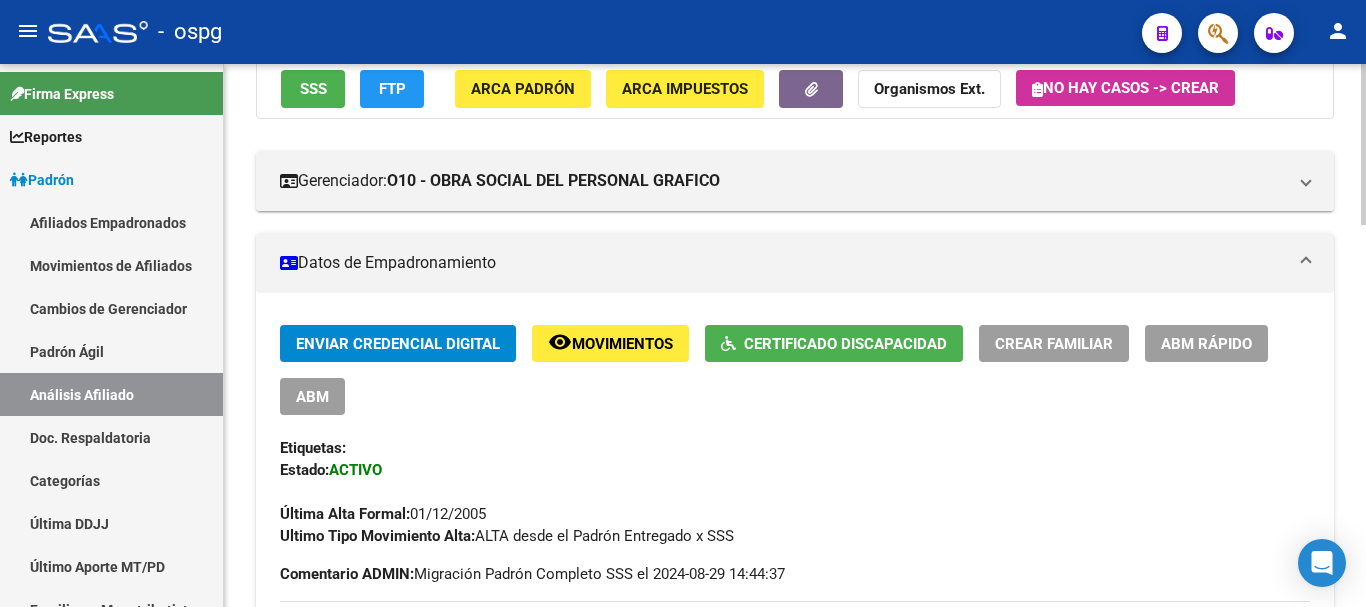 scroll, scrollTop: 300, scrollLeft: 0, axis: vertical 